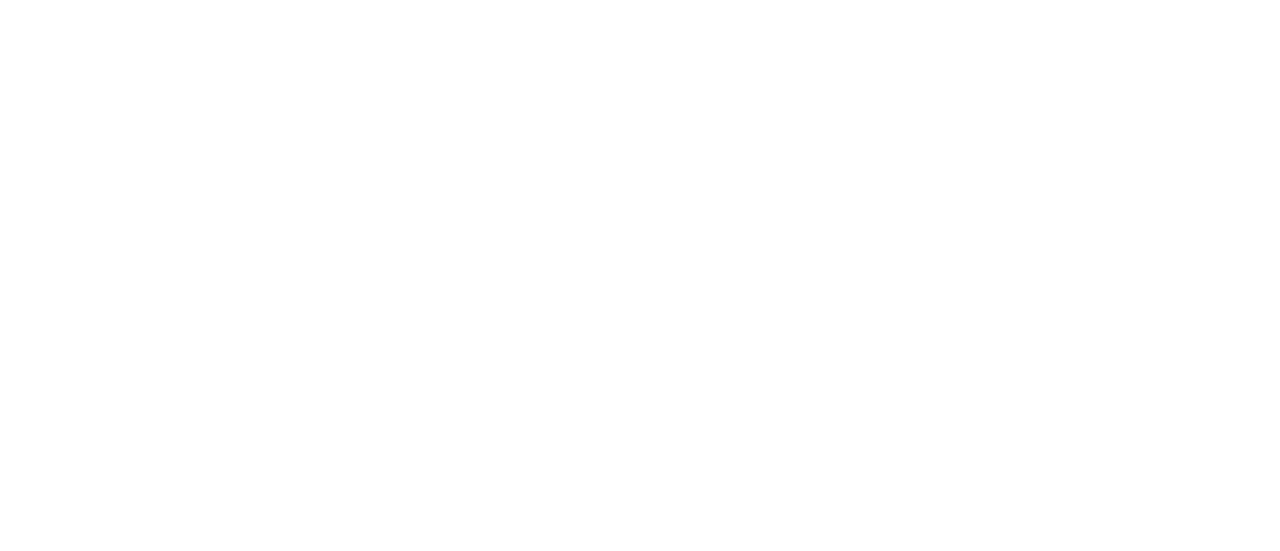 scroll, scrollTop: 0, scrollLeft: 0, axis: both 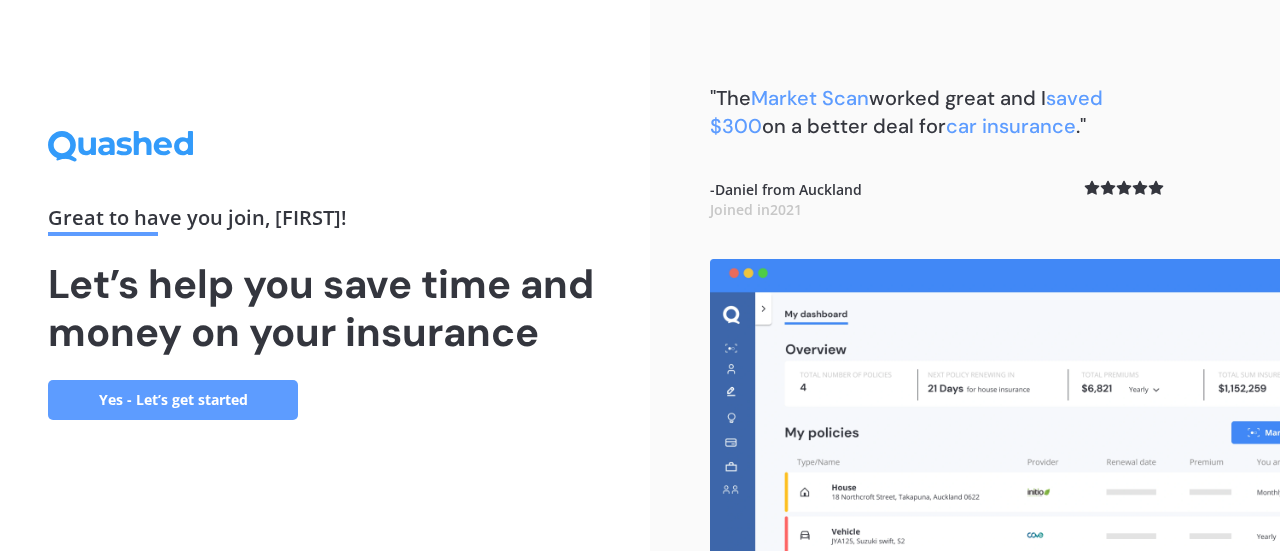 click on "Yes - Let’s get started" at bounding box center (173, 400) 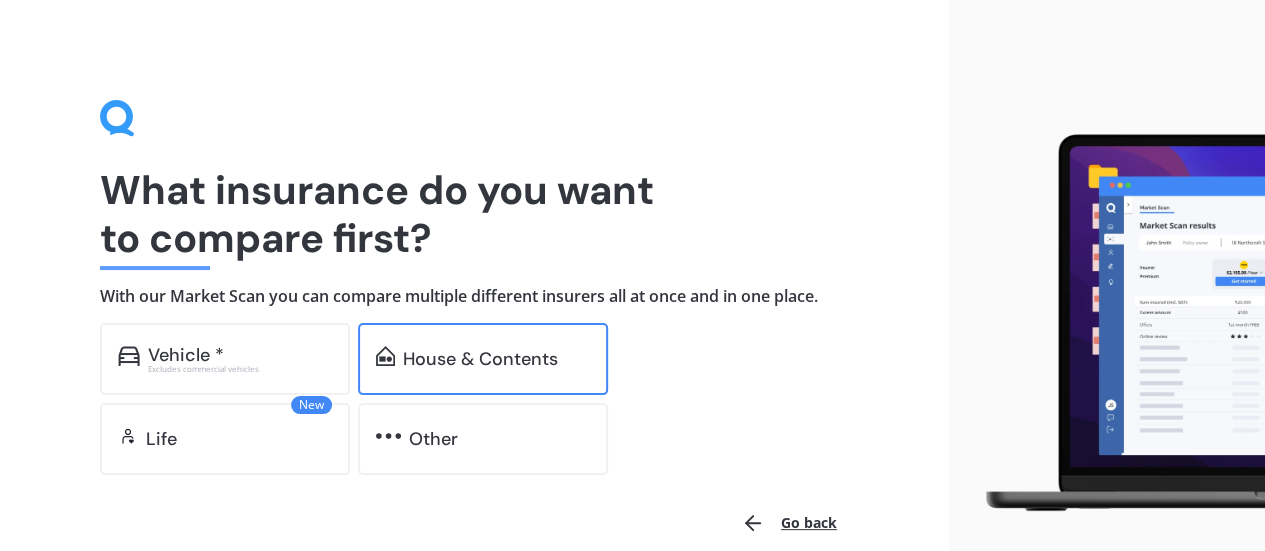 click on "House & Contents" at bounding box center [186, 355] 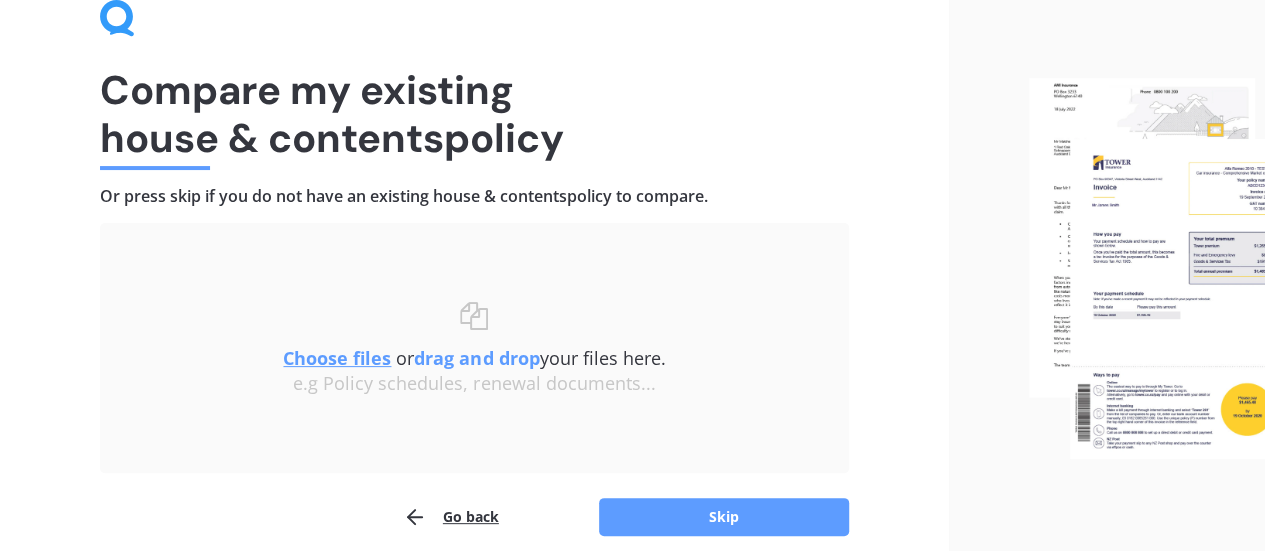 scroll, scrollTop: 185, scrollLeft: 0, axis: vertical 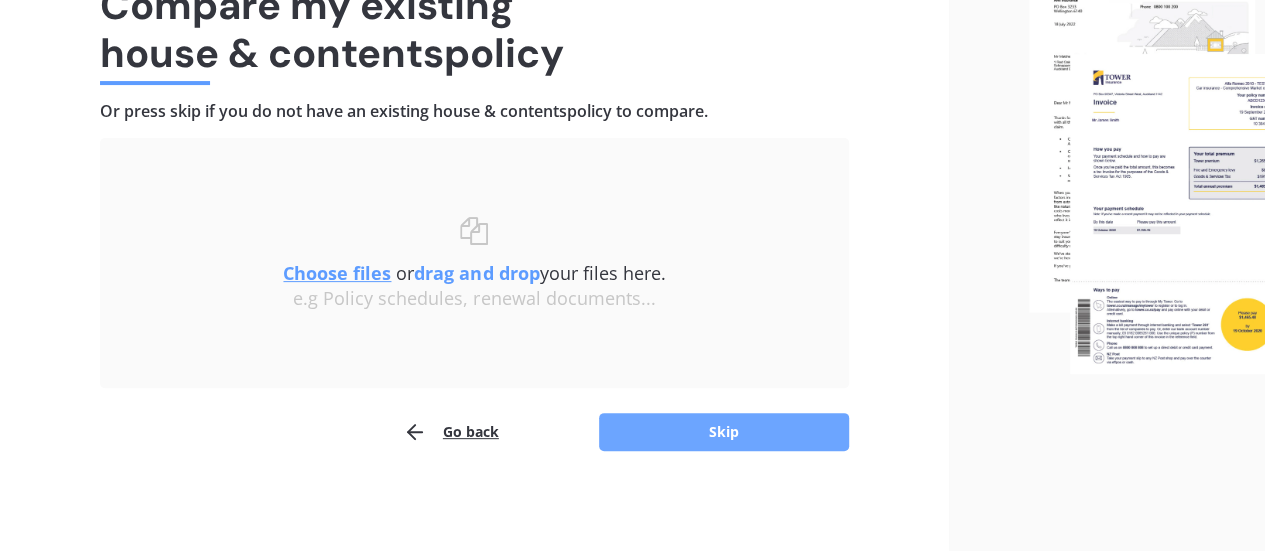 click on "Skip" at bounding box center (724, 432) 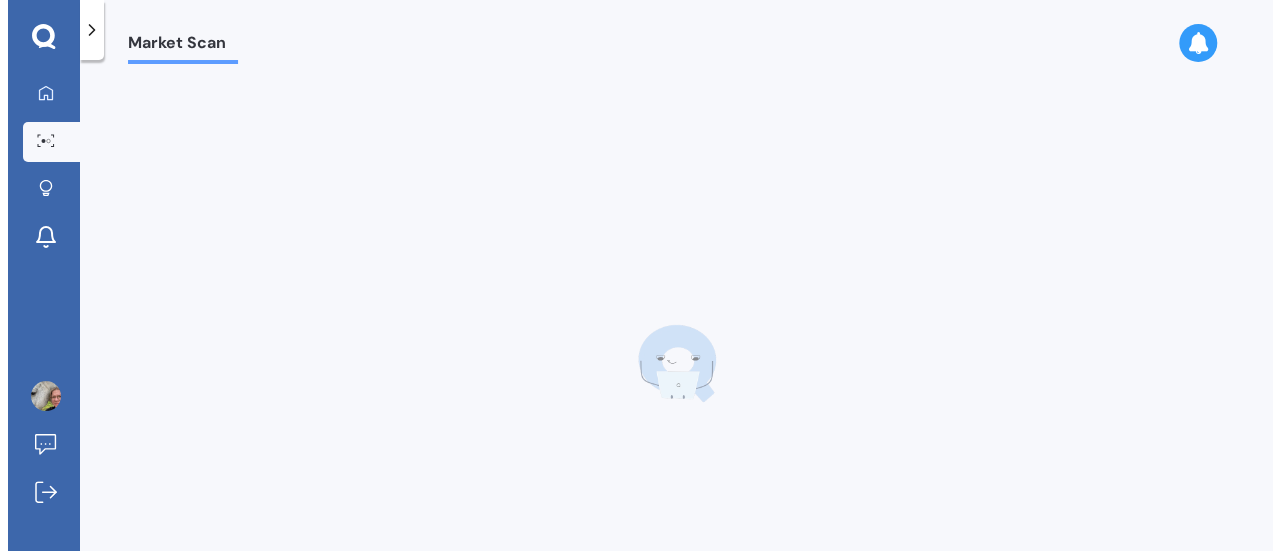 scroll, scrollTop: 0, scrollLeft: 0, axis: both 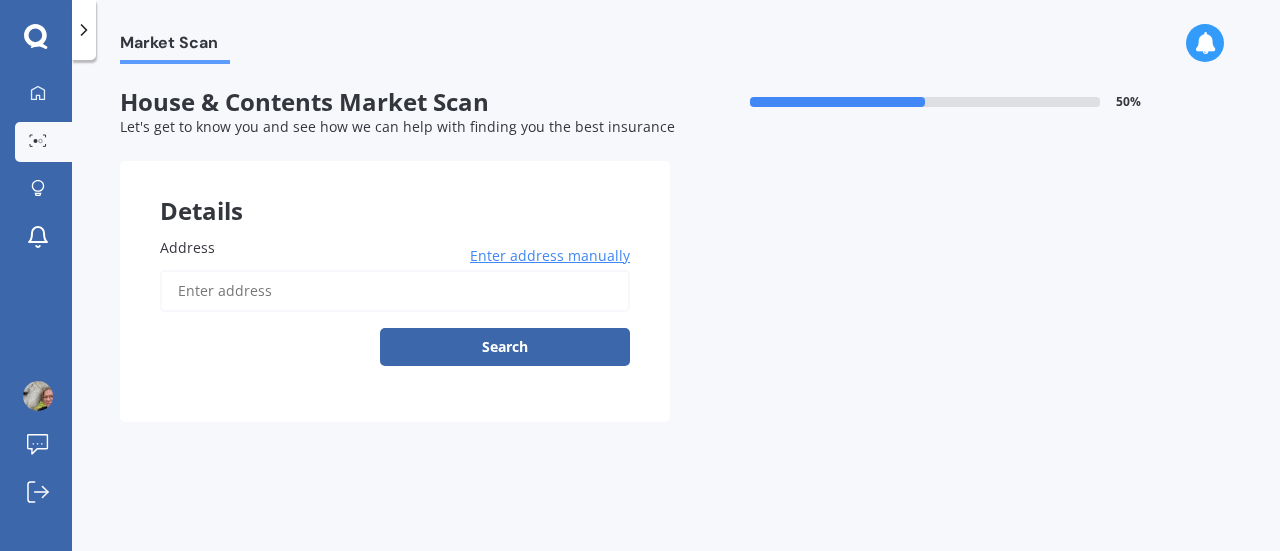 click on "Address" at bounding box center (395, 291) 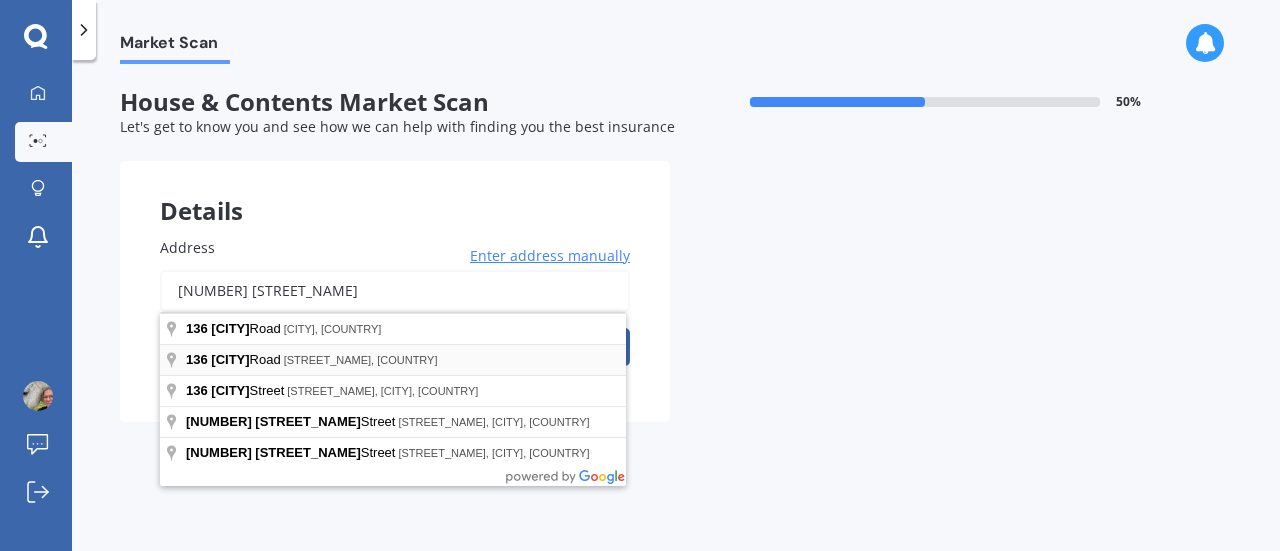 type on "[NUMBER] [STREET_NAME]" 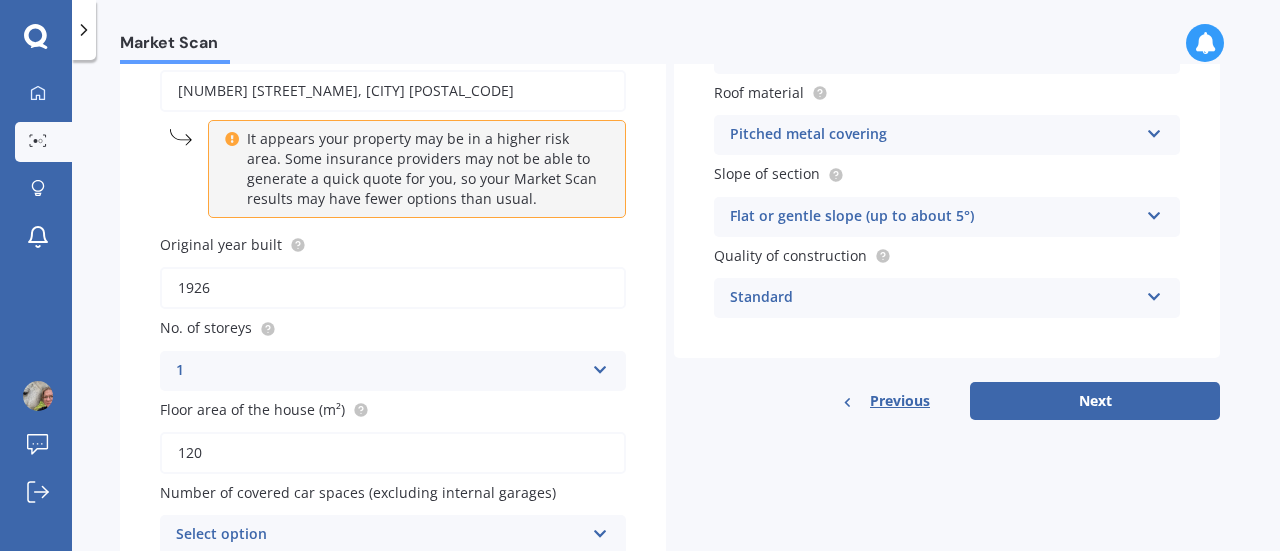 scroll, scrollTop: 296, scrollLeft: 0, axis: vertical 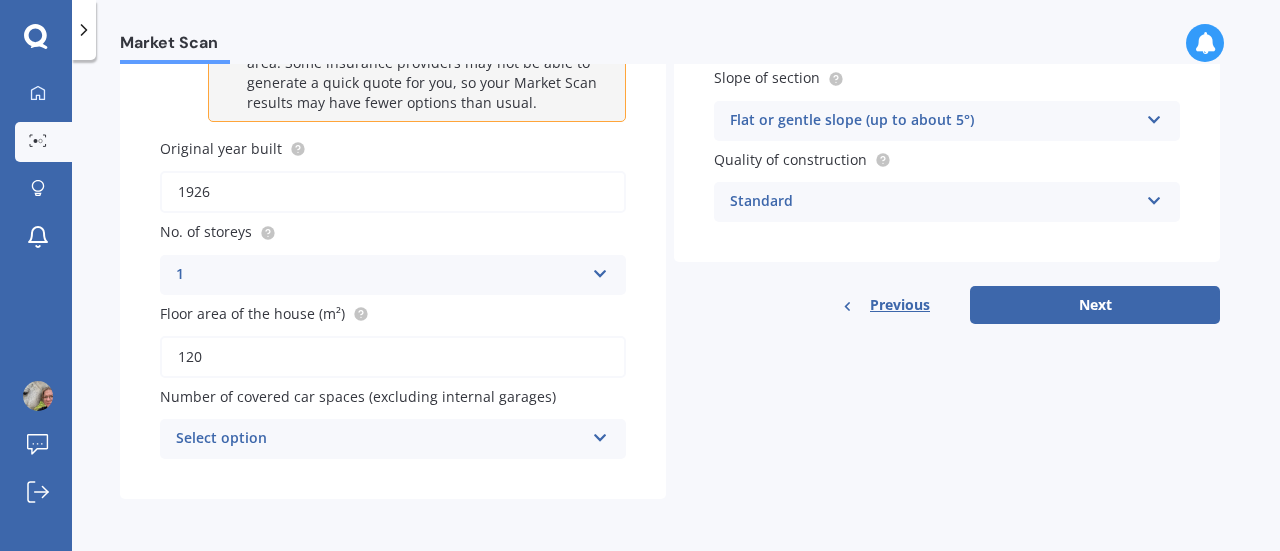 click on "Select option" at bounding box center (380, 439) 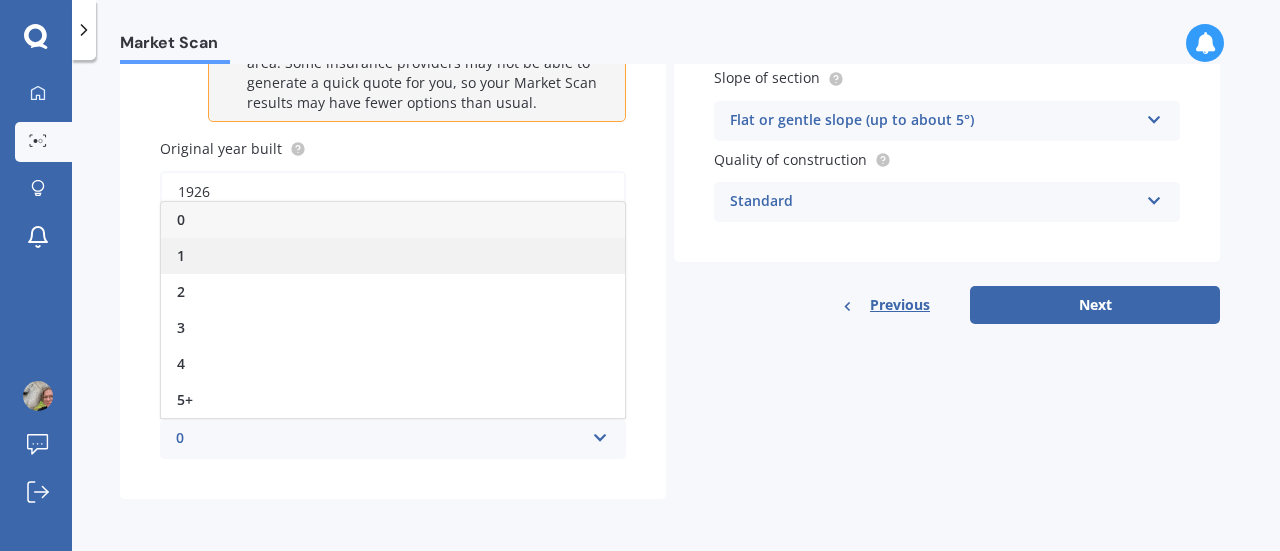 click on "1" at bounding box center [393, 256] 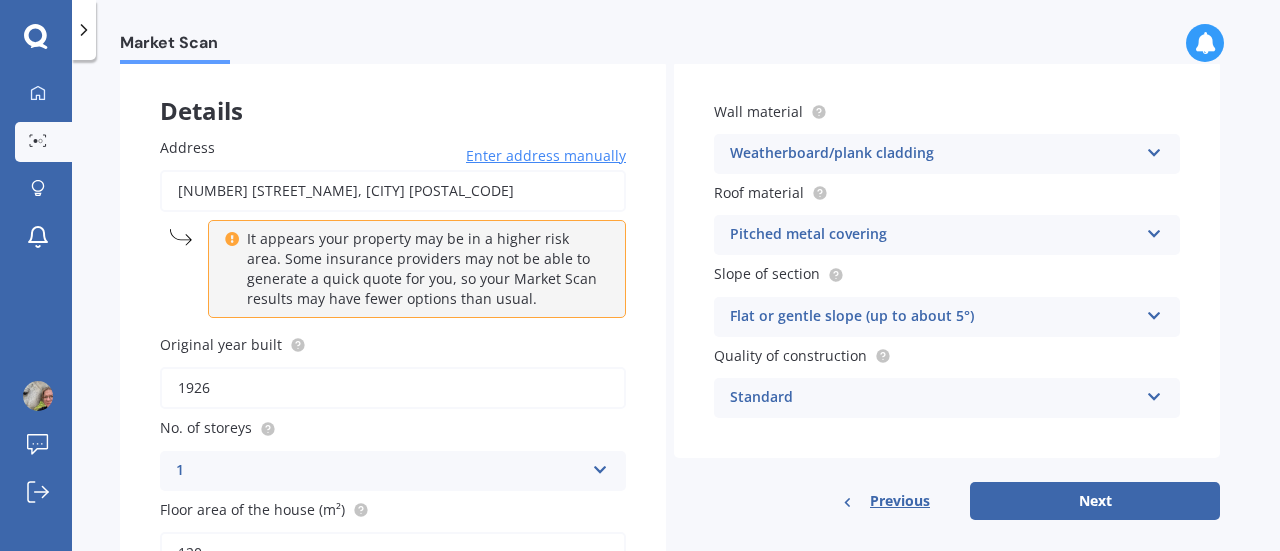 scroll, scrollTop: 200, scrollLeft: 0, axis: vertical 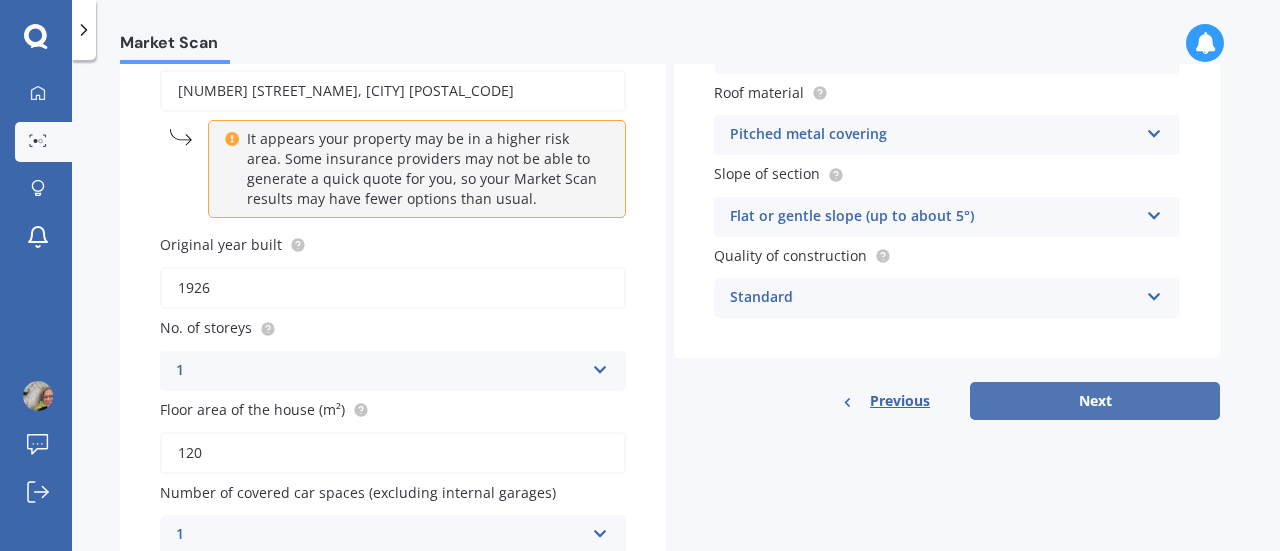 click on "Next" at bounding box center (1095, 401) 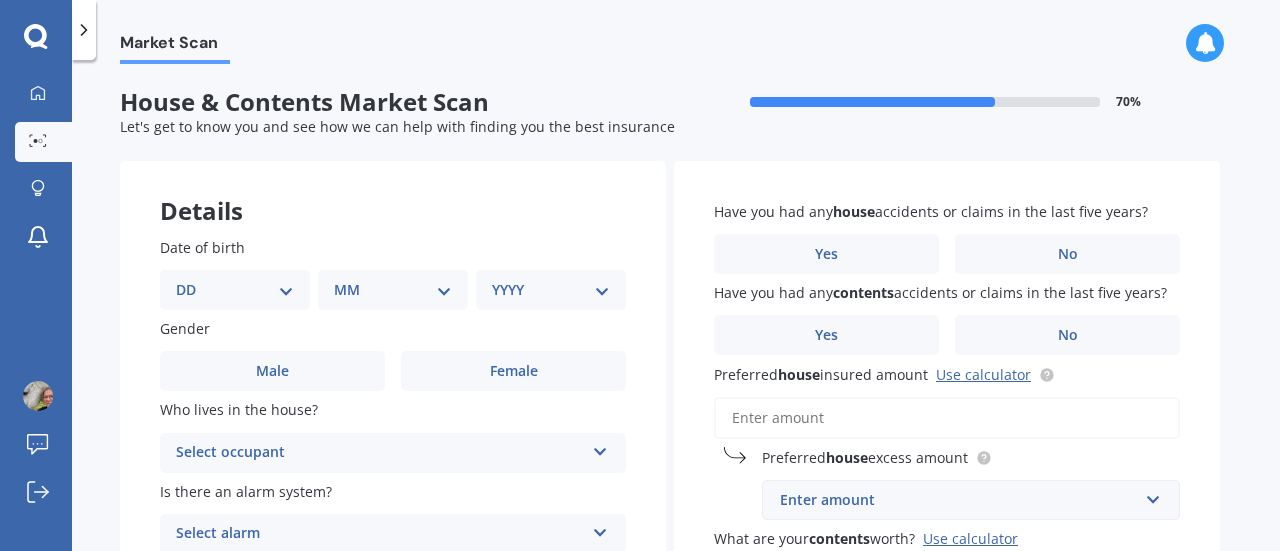 scroll, scrollTop: 100, scrollLeft: 0, axis: vertical 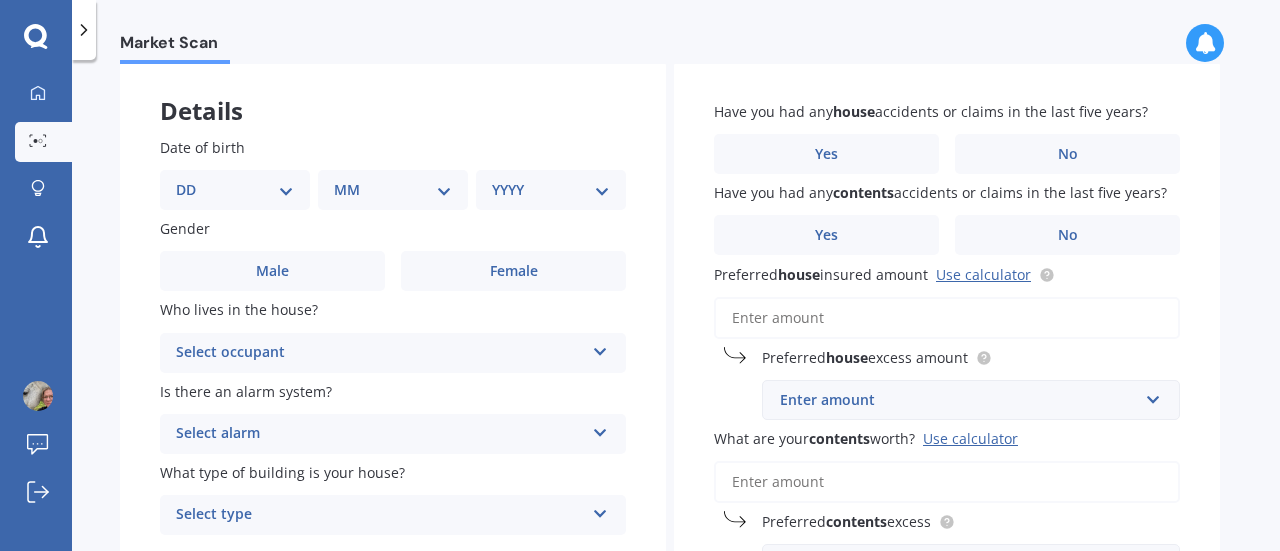 click on "DD 01 02 03 04 05 06 07 08 09 10 11 12 13 14 15 16 17 18 19 20 21 22 23 24 25 26 27 28 29 30 31" at bounding box center [235, 190] 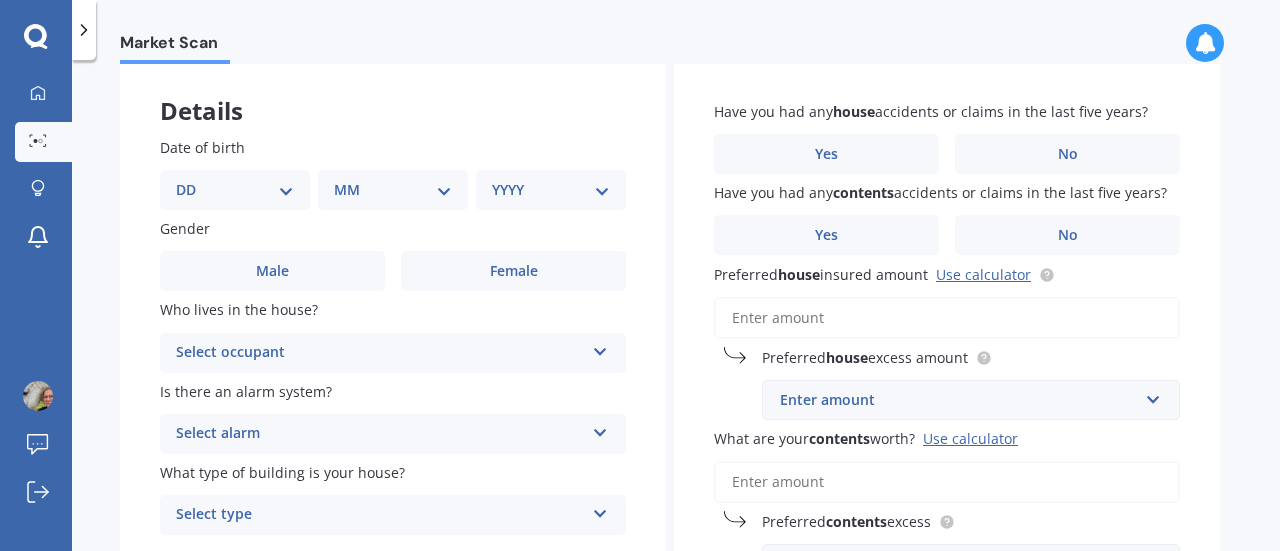 select on "07" 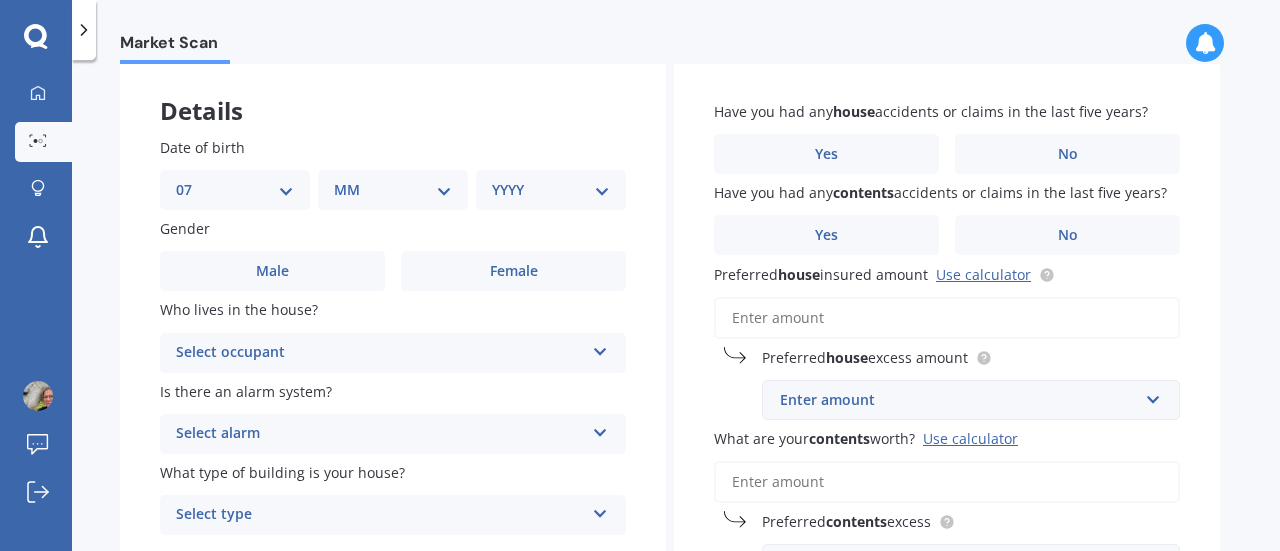 click on "DD 01 02 03 04 05 06 07 08 09 10 11 12 13 14 15 16 17 18 19 20 21 22 23 24 25 26 27 28 29 30 31" at bounding box center (235, 190) 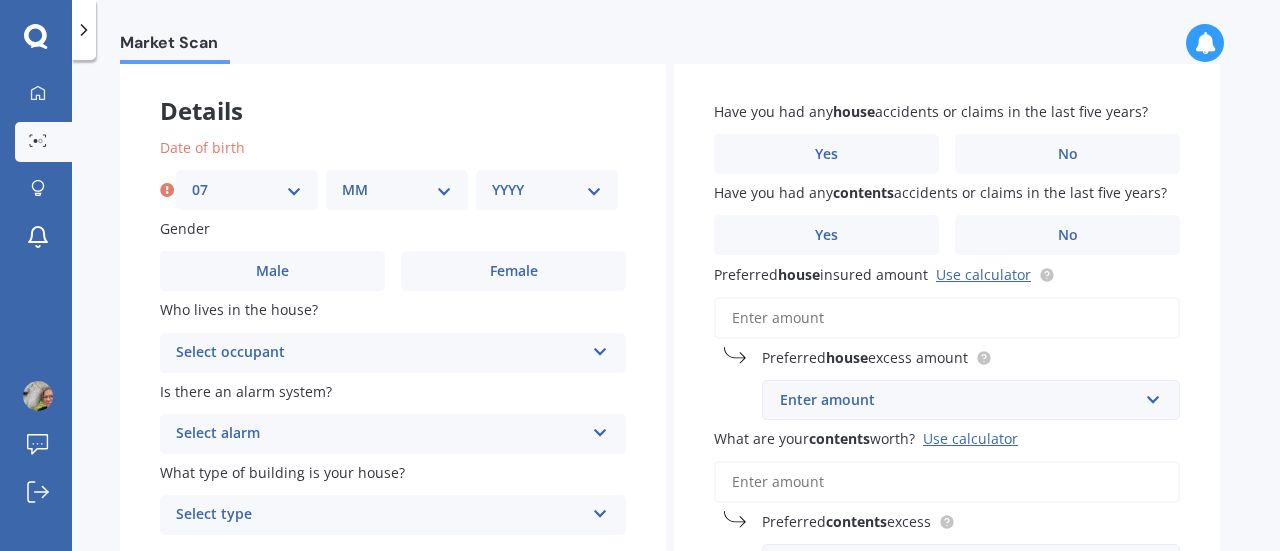 click on "MM 01 02 03 04 05 06 07 08 09 10 11 12" at bounding box center [397, 190] 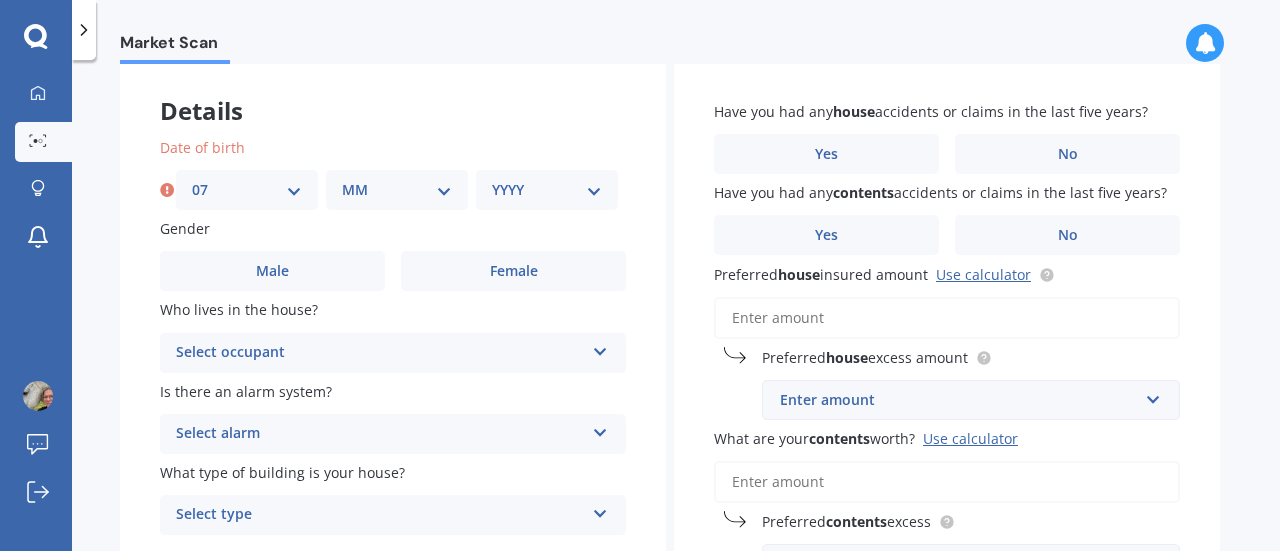 select on "10" 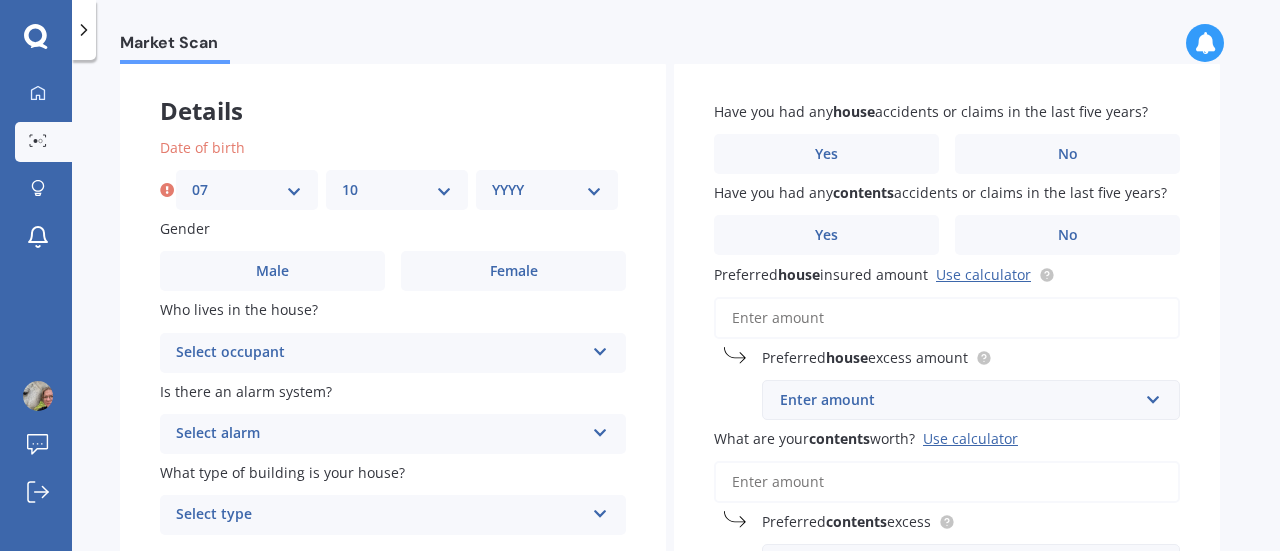 click on "MM 01 02 03 04 05 06 07 08 09 10 11 12" at bounding box center [397, 190] 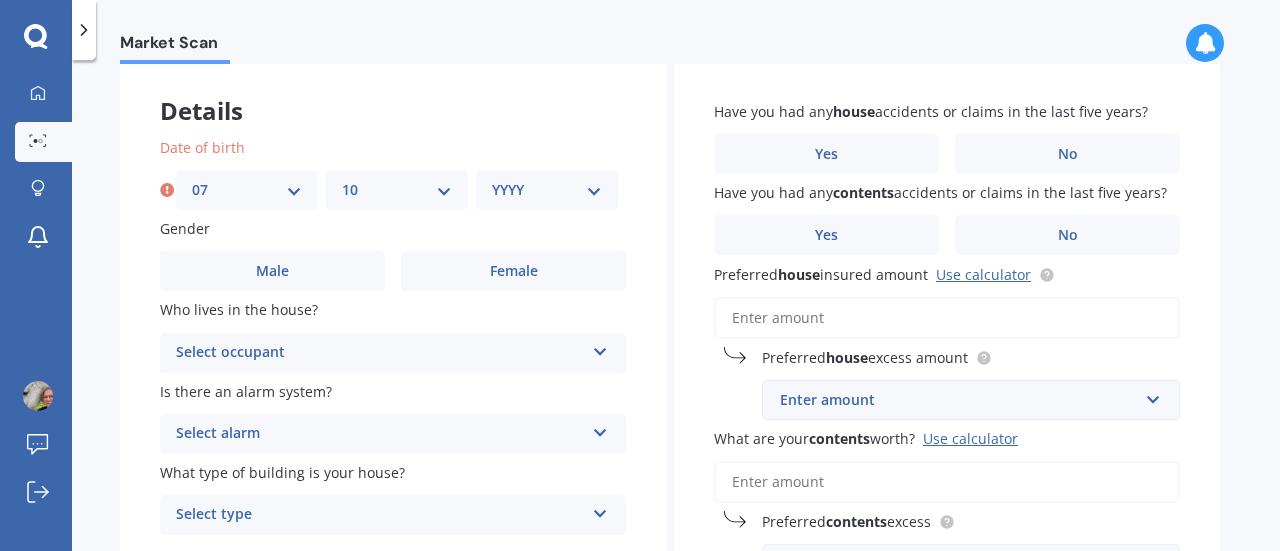 select on "1978" 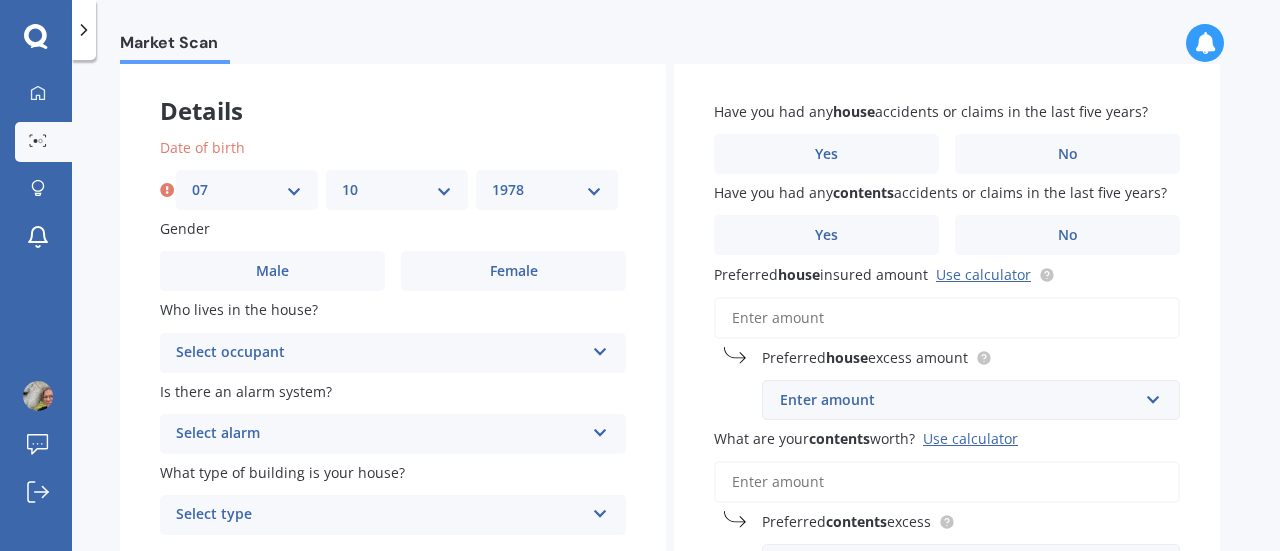 click on "YYYY 2009 2008 2007 2006 2005 2004 2003 2002 2001 2000 1999 1998 1997 1996 1995 1994 1993 1992 1991 1990 1989 1988 1987 1986 1985 1984 1983 1982 1981 1980 1979 1978 1977 1976 1975 1974 1973 1972 1971 1970 1969 1968 1967 1966 1965 1964 1963 1962 1961 1960 1959 1958 1957 1956 1955 1954 1953 1952 1951 1950 1949 1948 1947 1946 1945 1944 1943 1942 1941 1940 1939 1938 1937 1936 1935 1934 1933 1932 1931 1930 1929 1928 1927 1926 1925 1924 1923 1922 1921 1920 1919 1918 1917 1916 1915 1914 1913 1912 1911 1910" at bounding box center [547, 190] 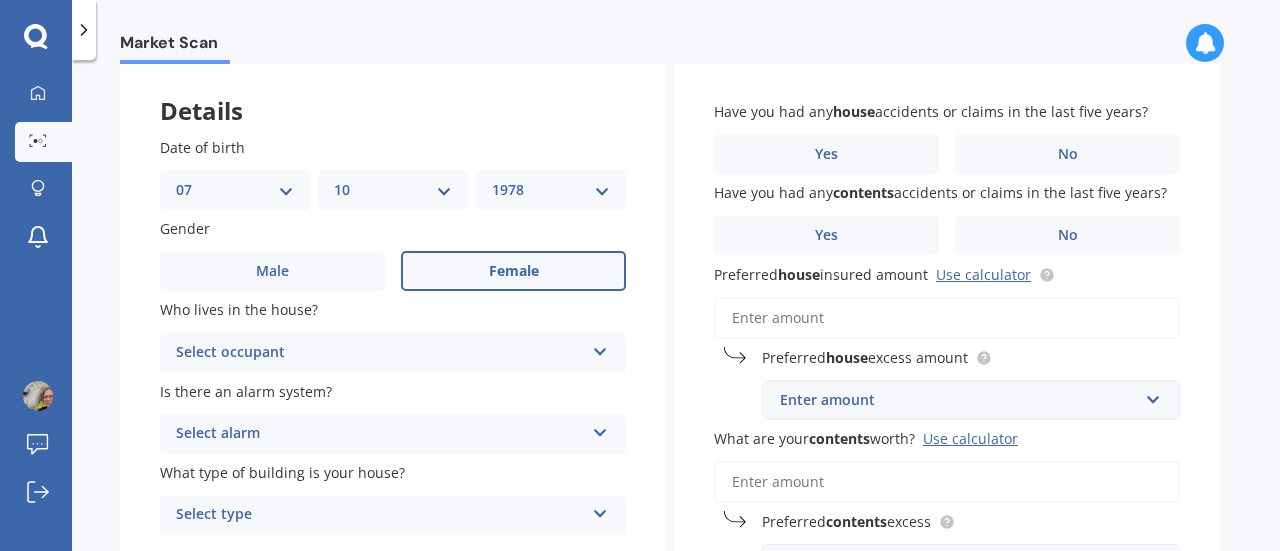 click on "Female" at bounding box center (272, 271) 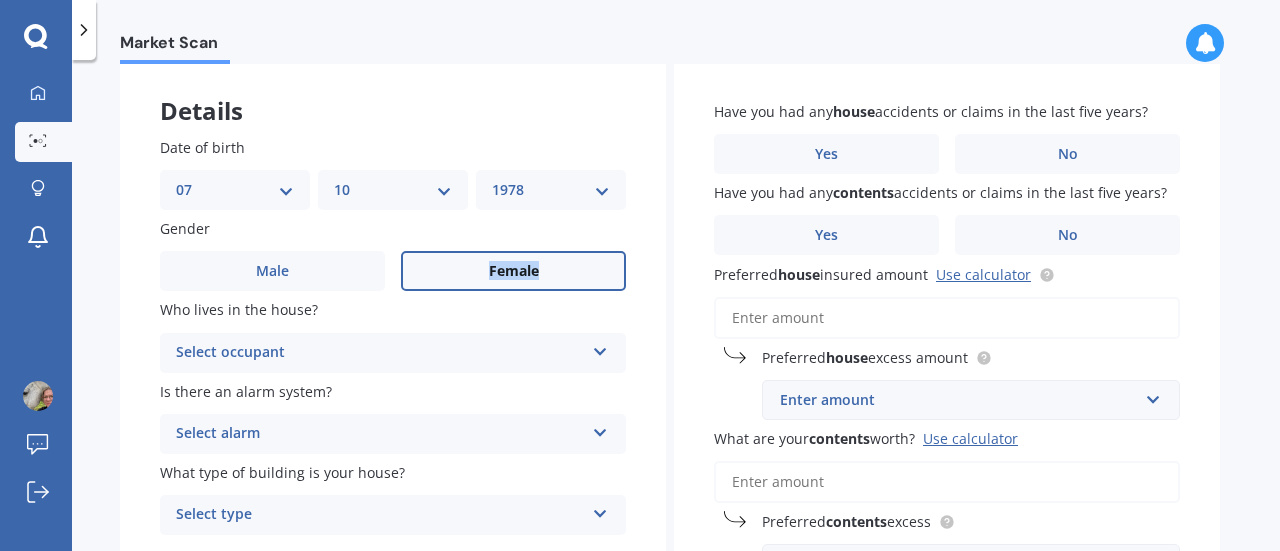 click on "Female" at bounding box center [514, 271] 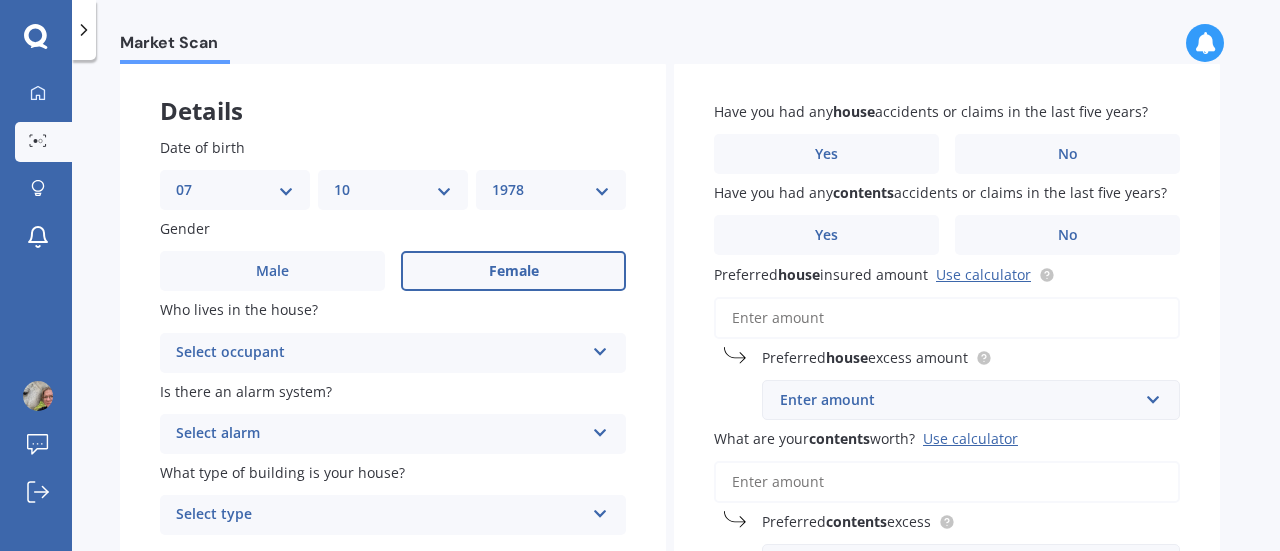 click on "Select occupant" at bounding box center [380, 353] 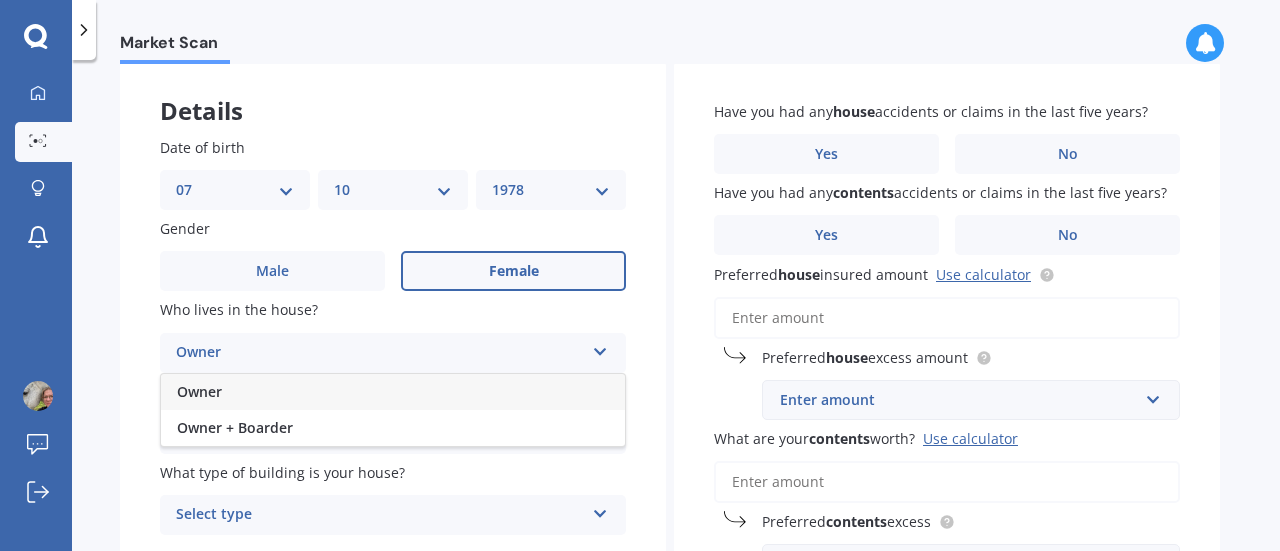 click on "Owner Owner Owner + Boarder" at bounding box center (393, 353) 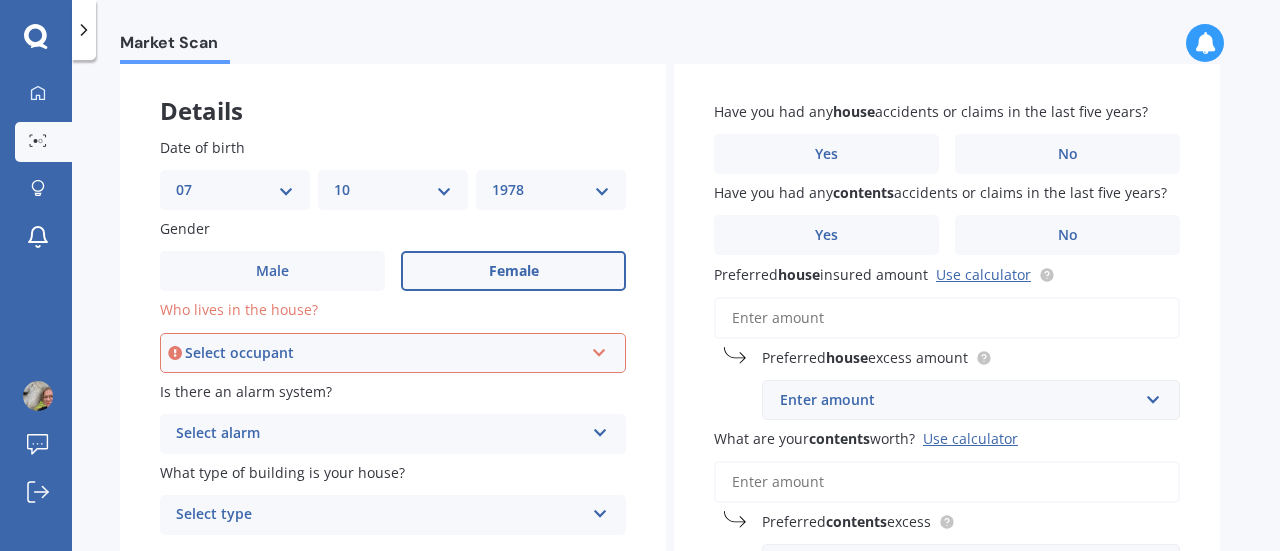 click on "Select occupant" at bounding box center [384, 353] 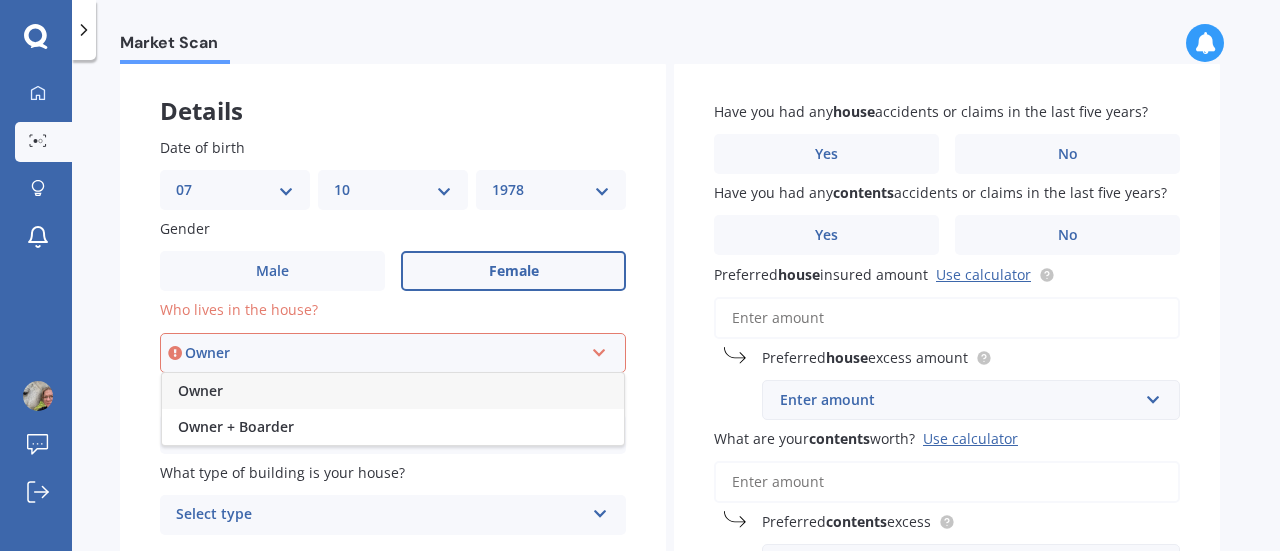 click on "Owner" at bounding box center (384, 353) 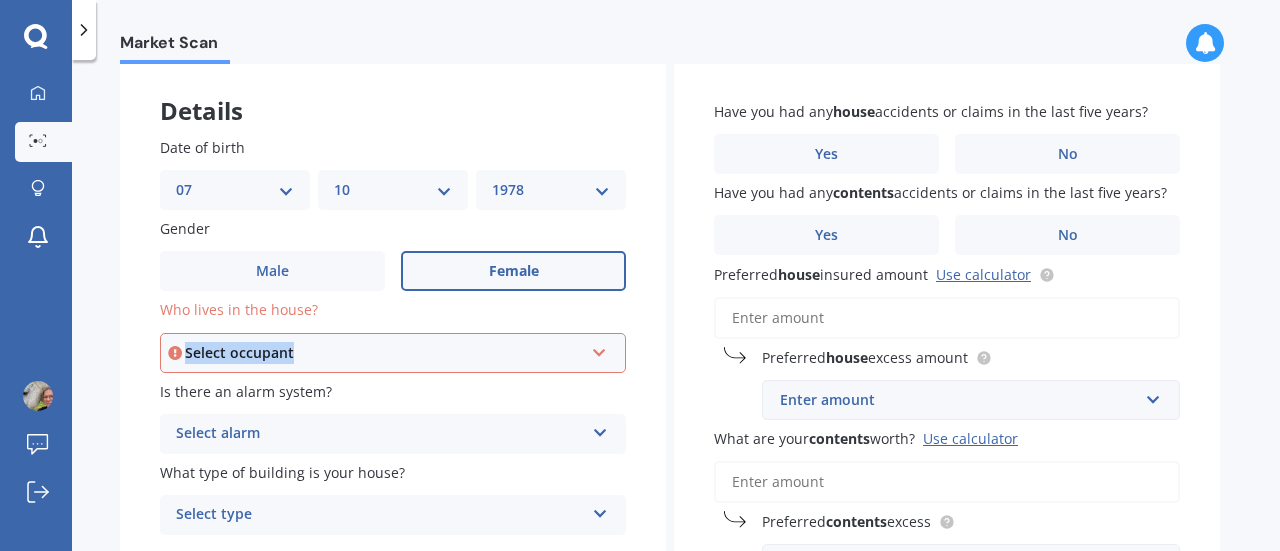 click on "Select occupant" at bounding box center [384, 353] 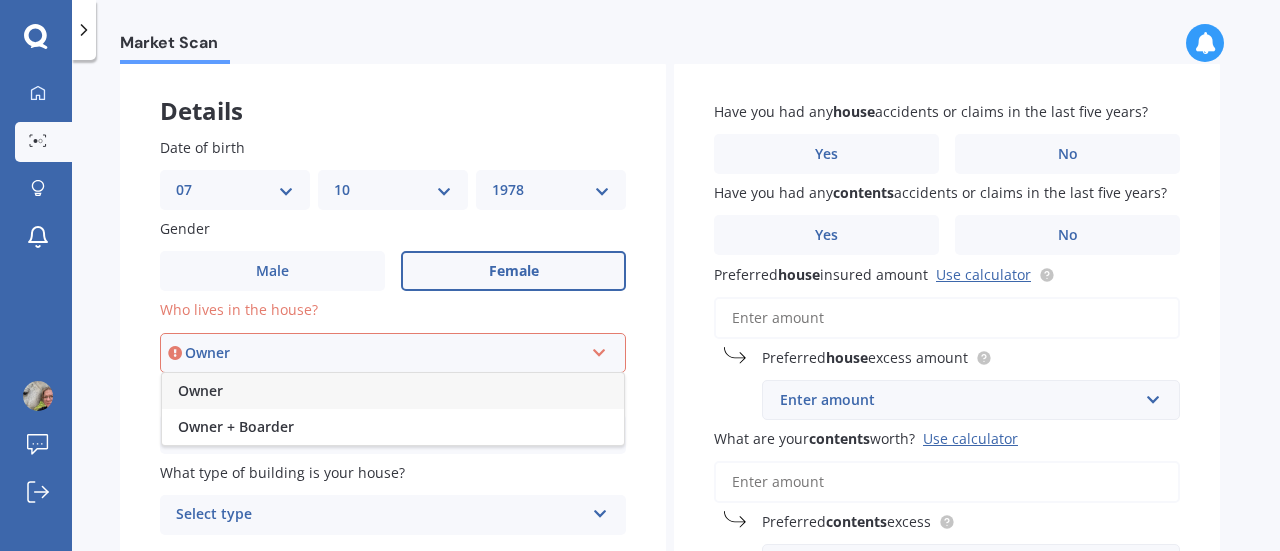 click on "Owner" at bounding box center [393, 391] 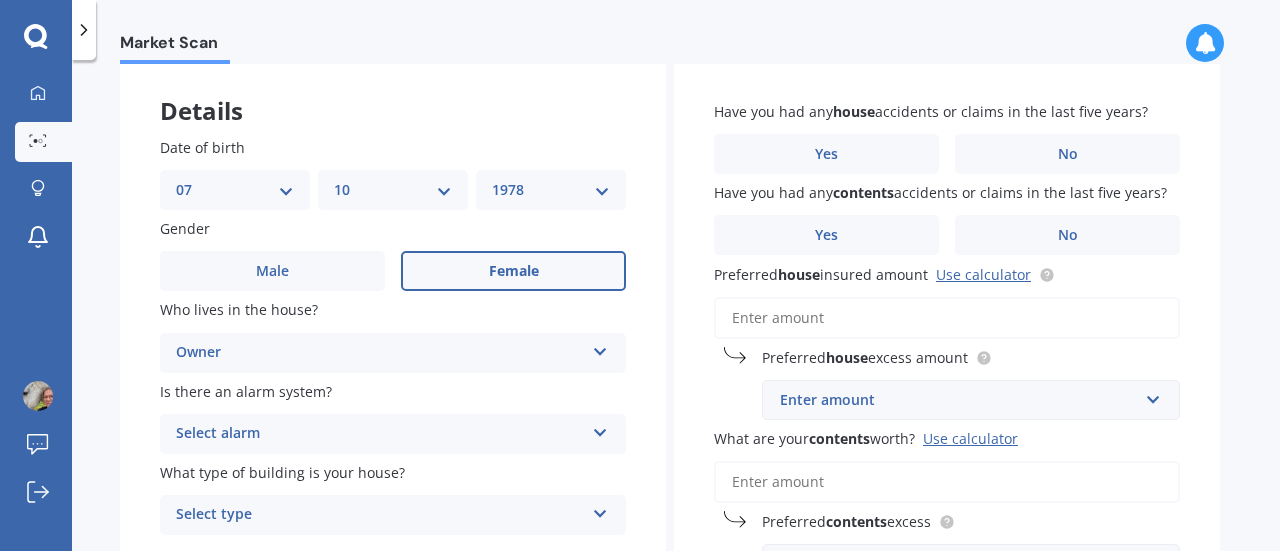 scroll, scrollTop: 200, scrollLeft: 0, axis: vertical 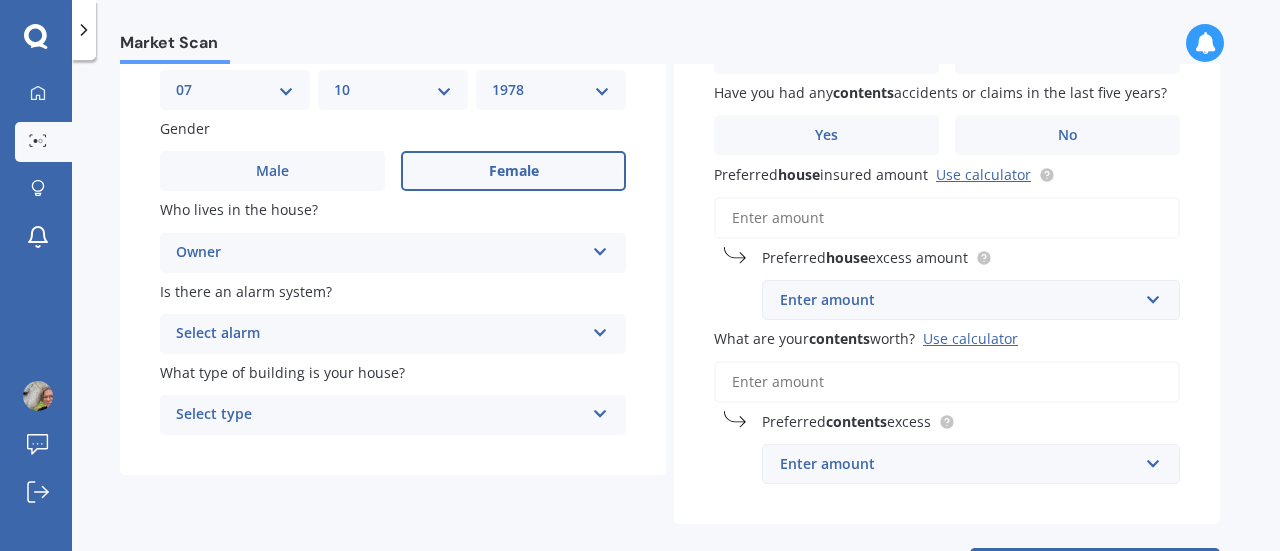 click on "Select alarm" at bounding box center (380, 334) 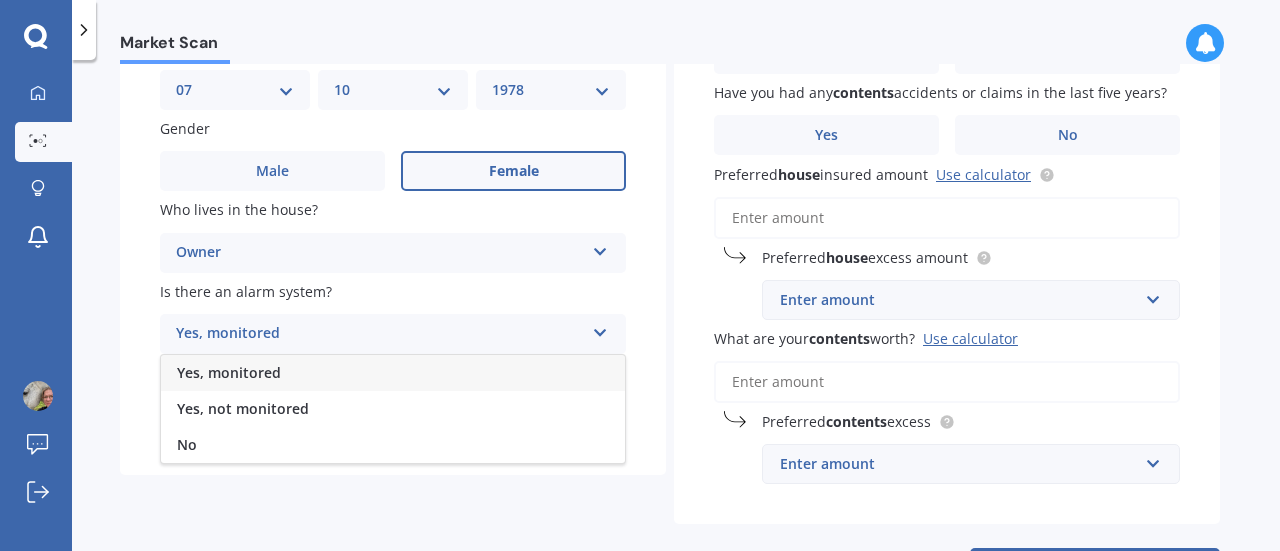 click on "No" at bounding box center [393, 445] 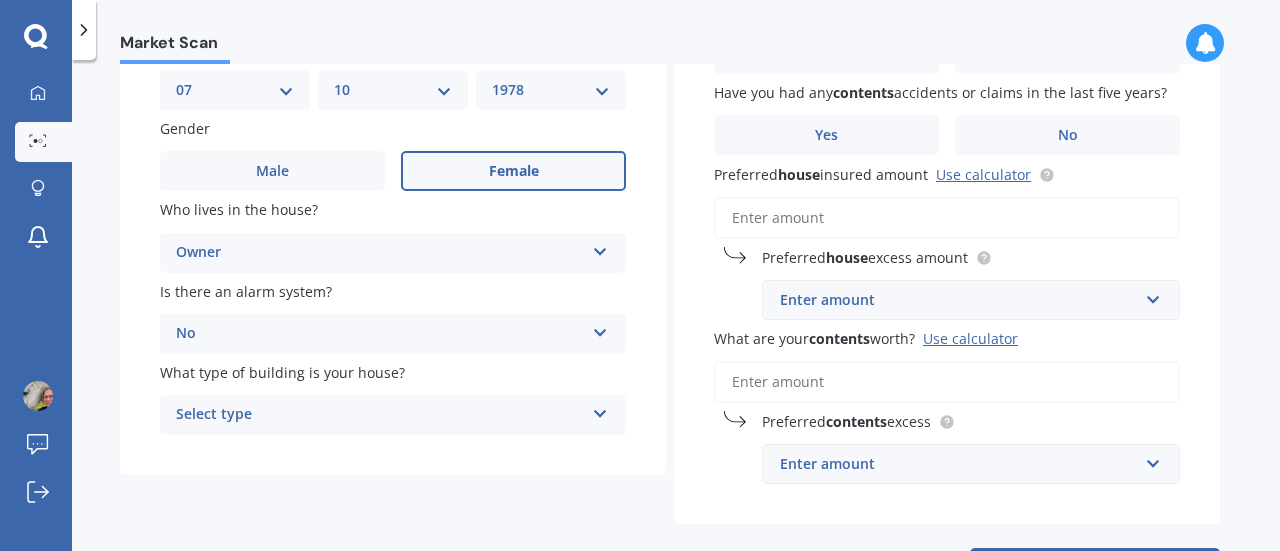 click on "Select type" at bounding box center (380, 415) 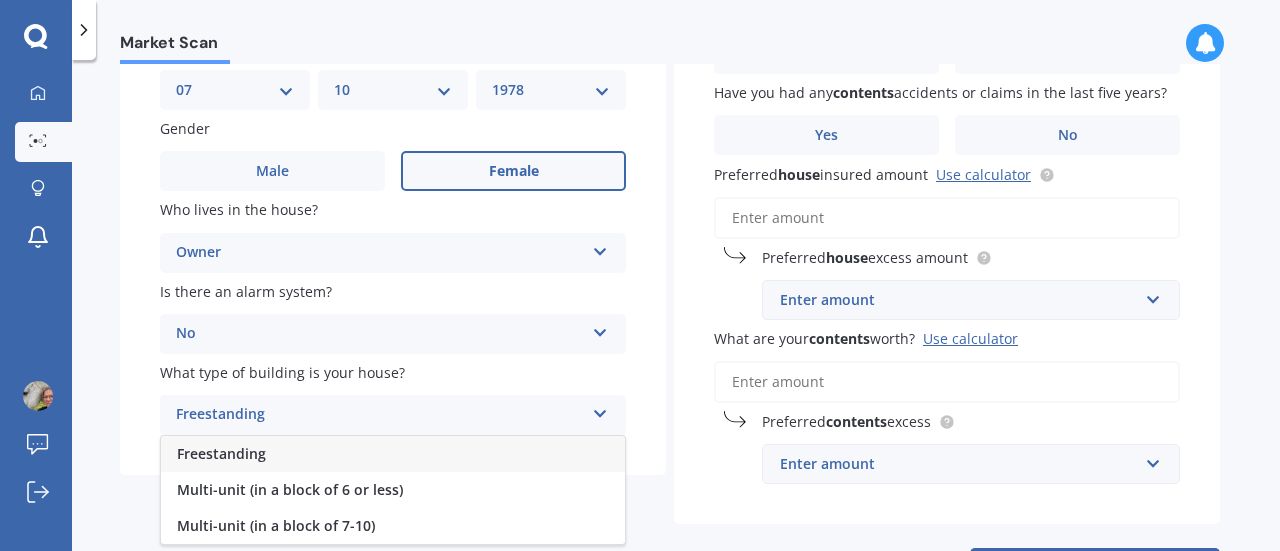 click on "Freestanding" at bounding box center [221, 453] 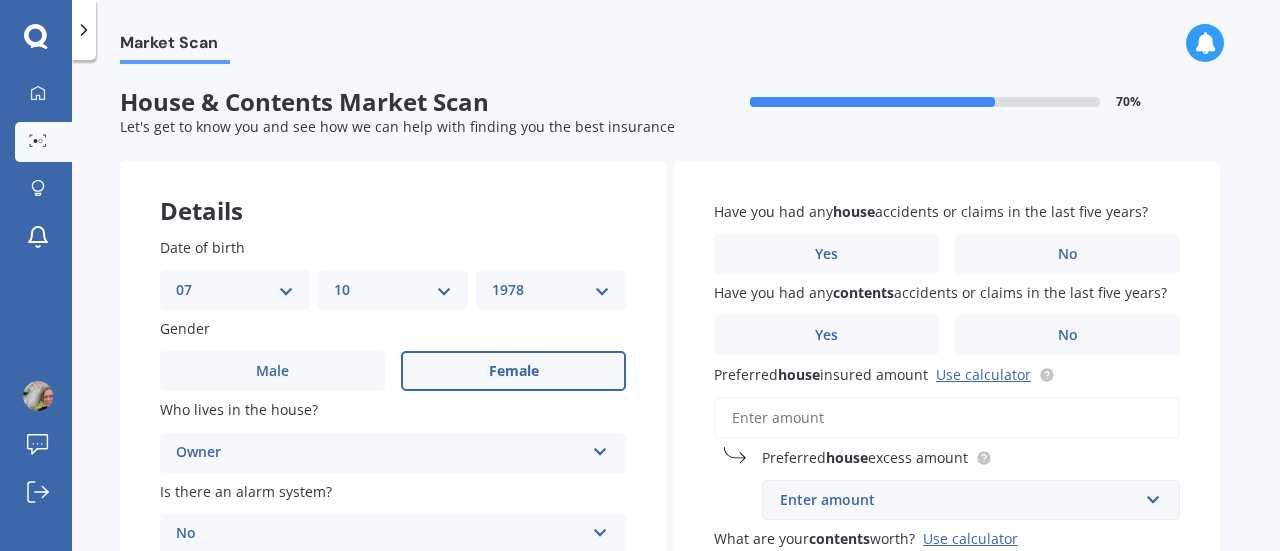 scroll, scrollTop: 100, scrollLeft: 0, axis: vertical 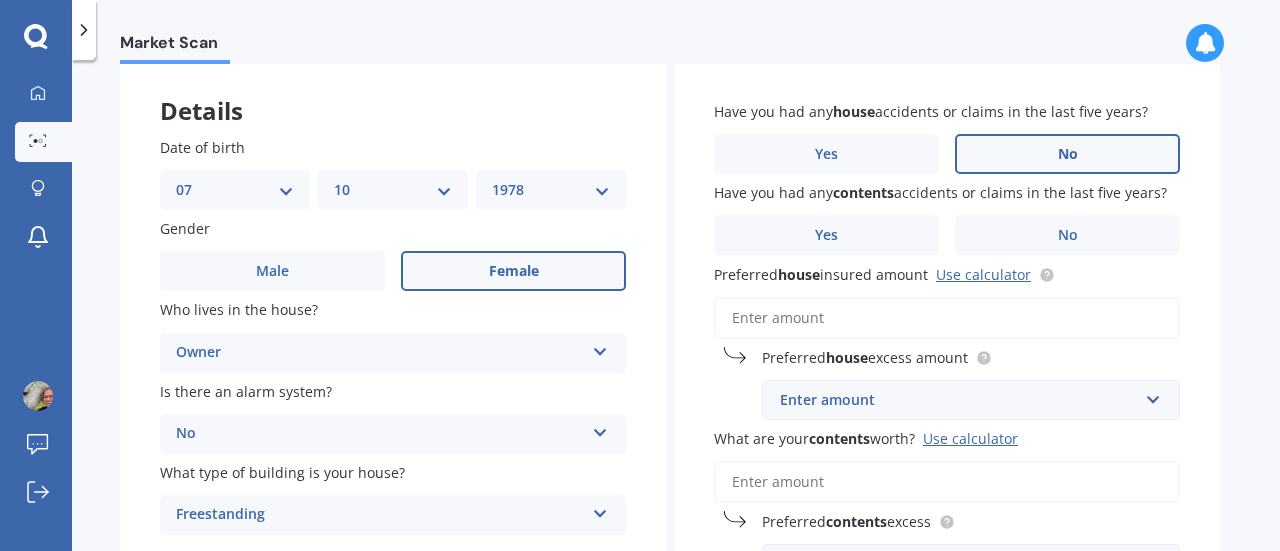 click on "No" at bounding box center (272, 271) 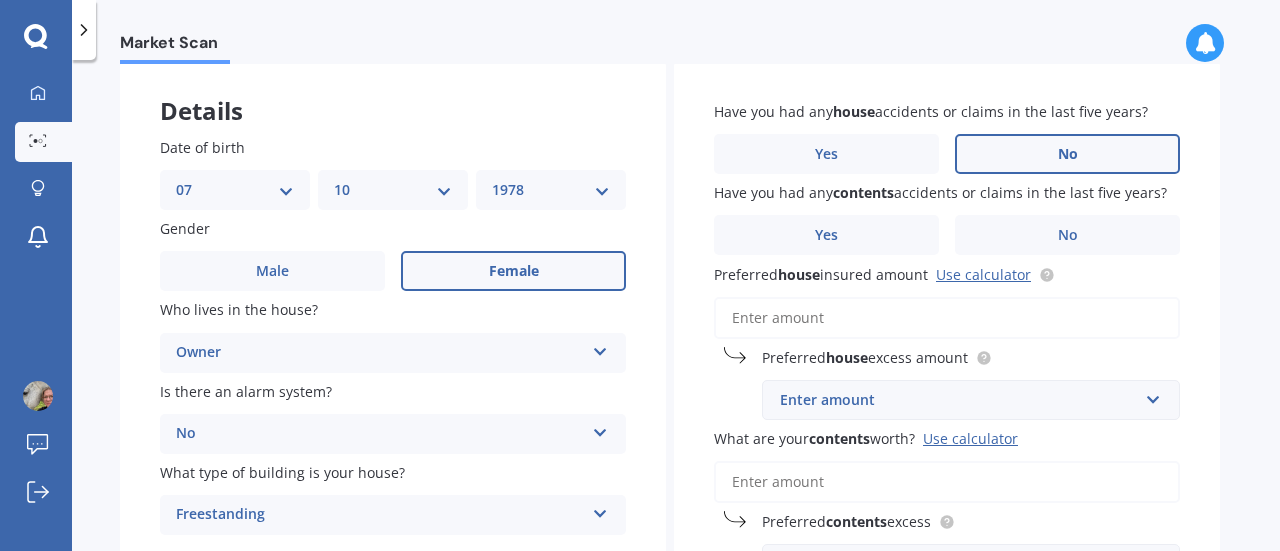 click on "No" at bounding box center [0, 0] 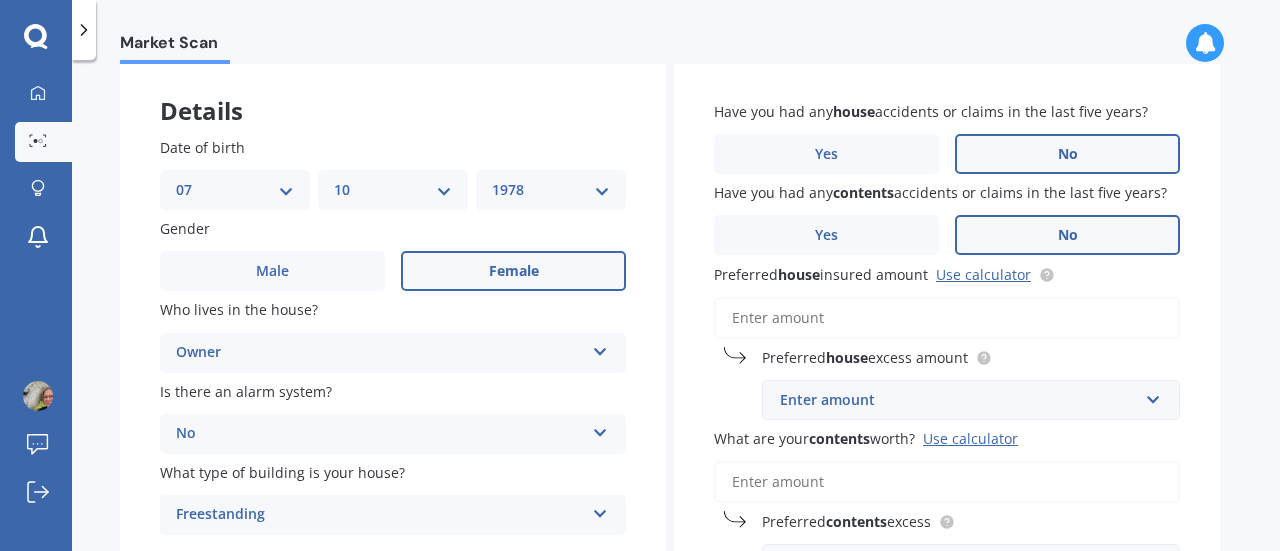 click on "No" at bounding box center (272, 271) 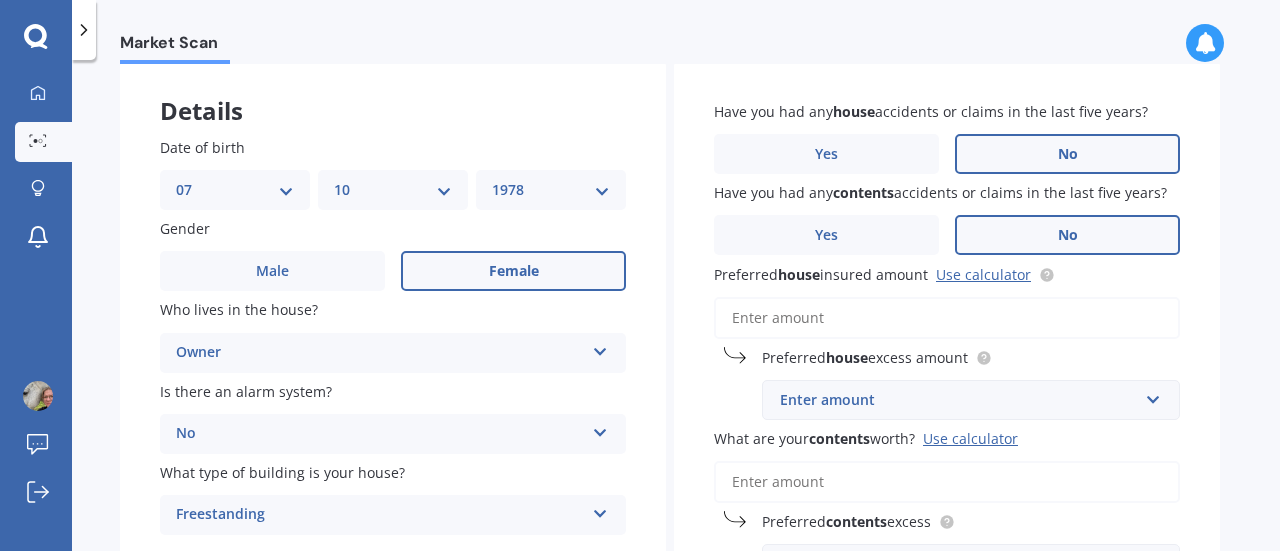 click on "No" at bounding box center [0, 0] 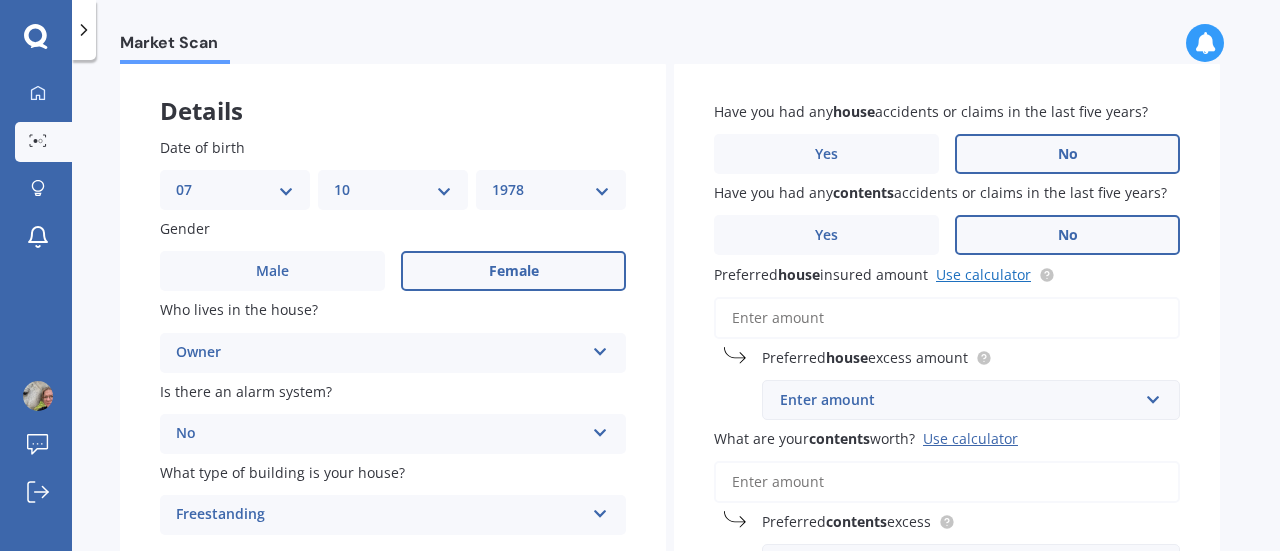 click on "Use calculator" at bounding box center (983, 274) 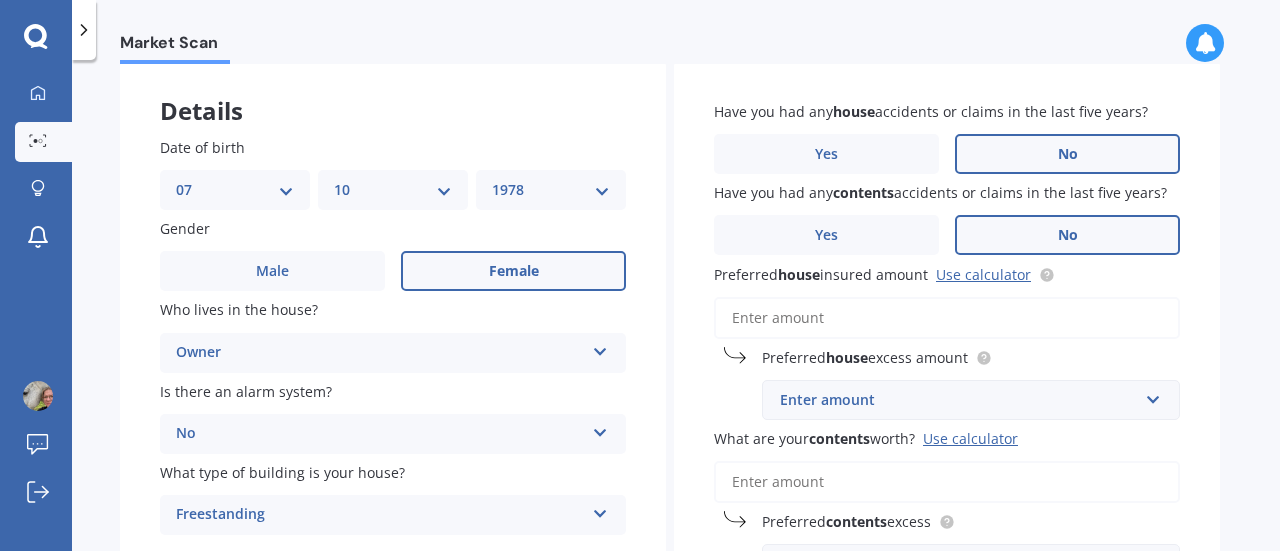 click on "Preferred  house  insured amount Use calculator" at bounding box center [947, 318] 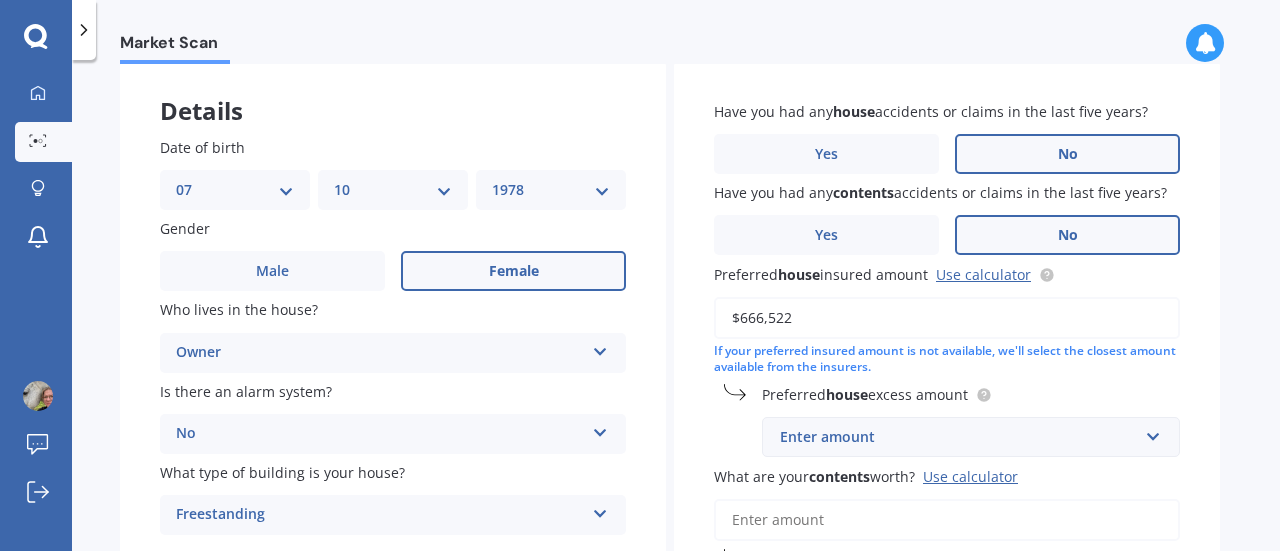type on "$666,522" 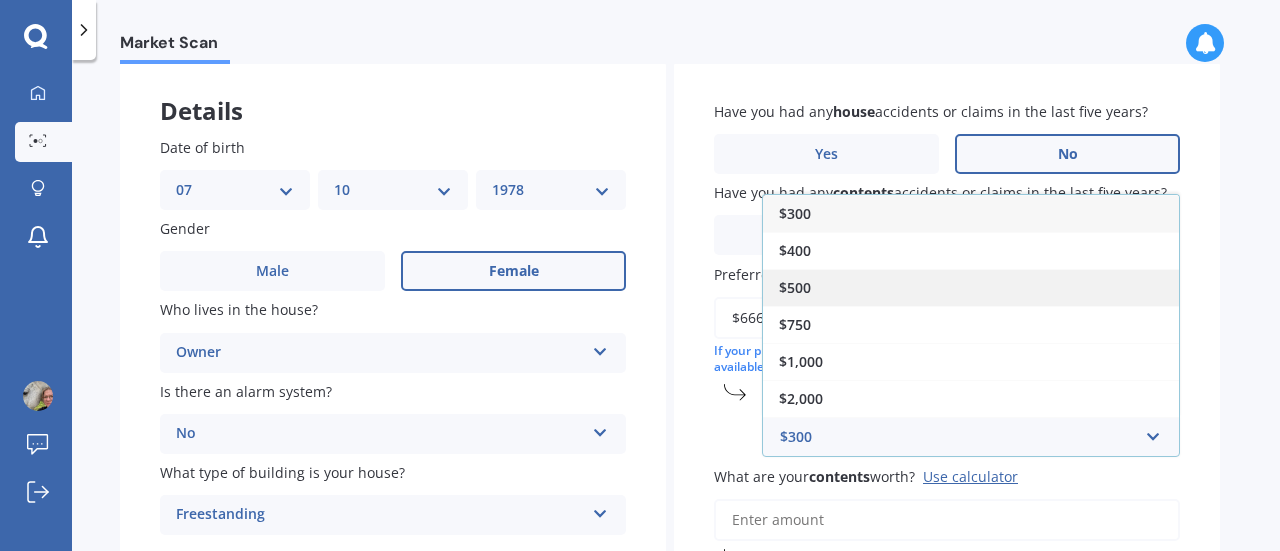 click on "$500" at bounding box center (971, 287) 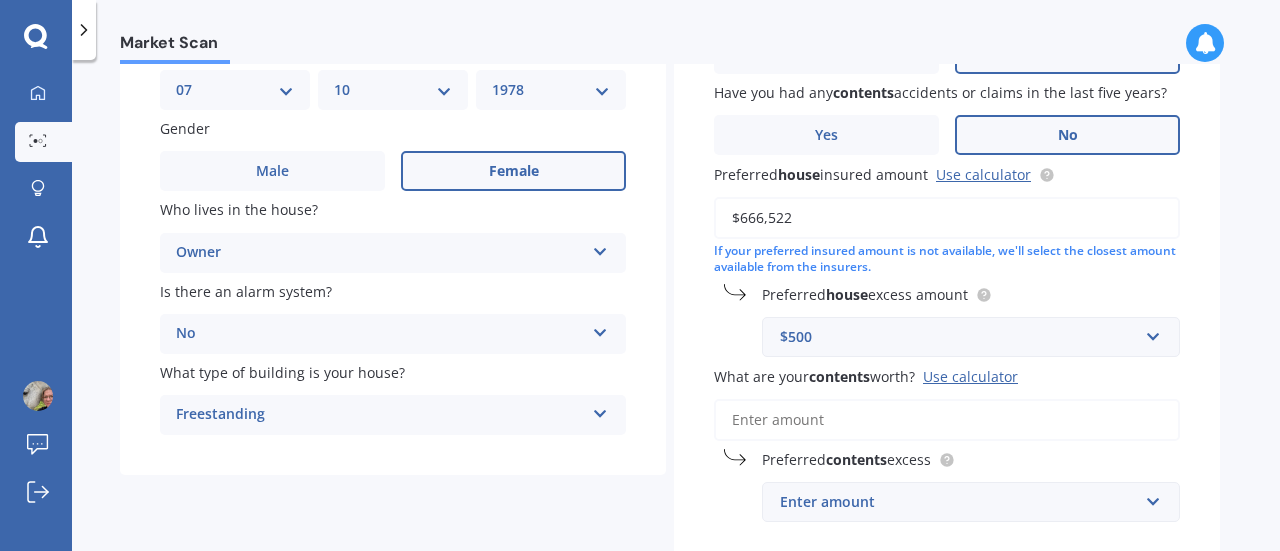 scroll, scrollTop: 300, scrollLeft: 0, axis: vertical 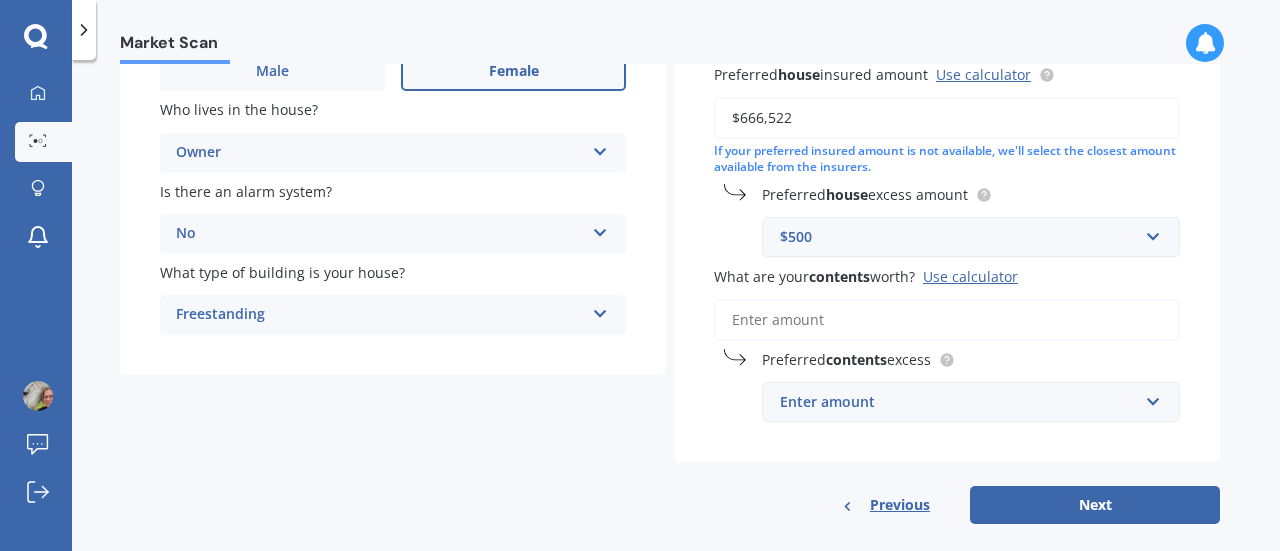 click on "Use calculator" at bounding box center [970, 276] 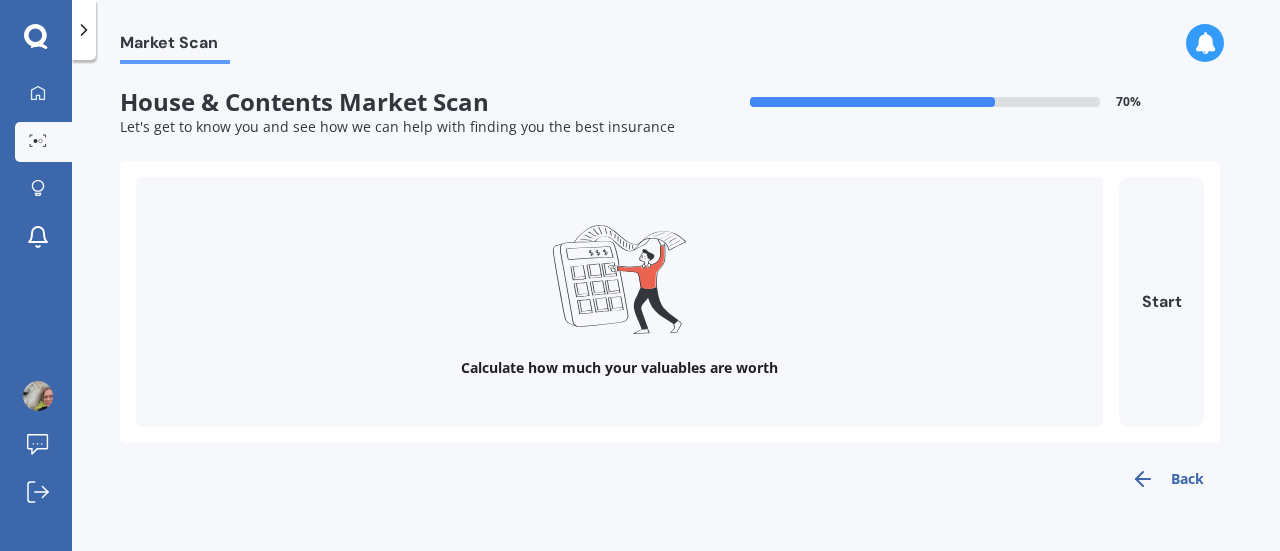 scroll, scrollTop: 0, scrollLeft: 0, axis: both 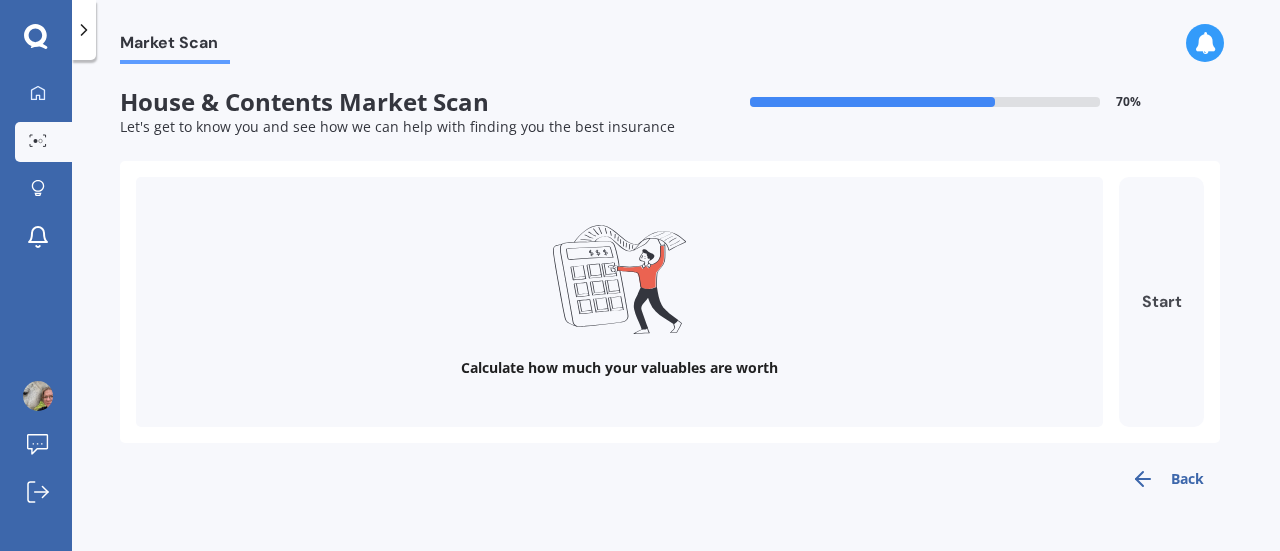 click on "Start" at bounding box center (1161, 302) 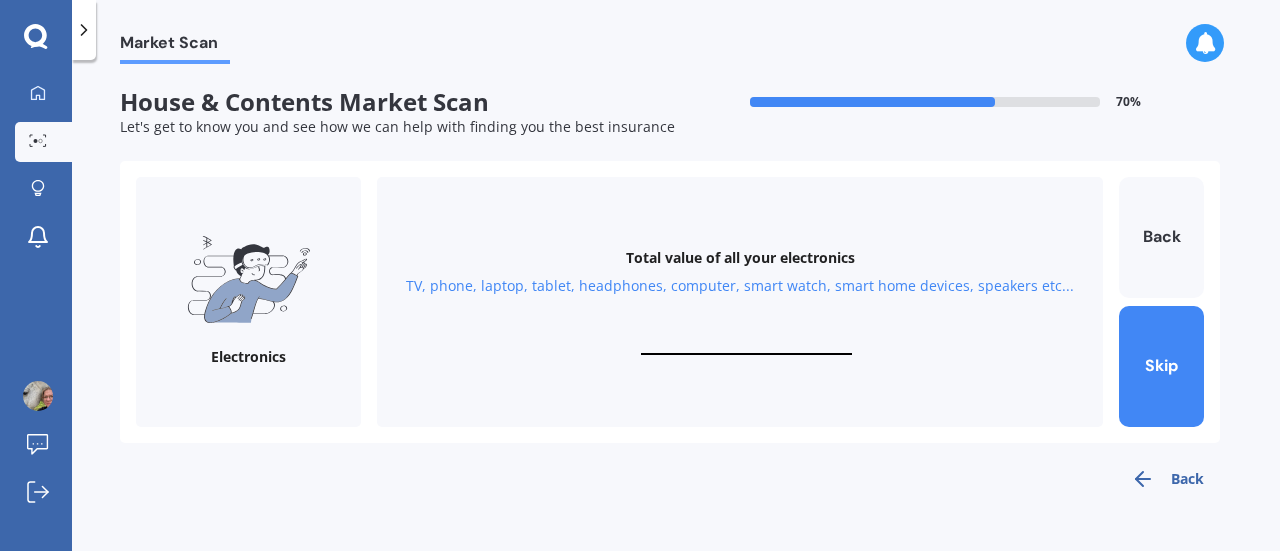 click on "Total value of all your electronics TV, phone, laptop, tablet, headphones, computer, smart watch, smart home devices, speakers etc..." at bounding box center [740, 302] 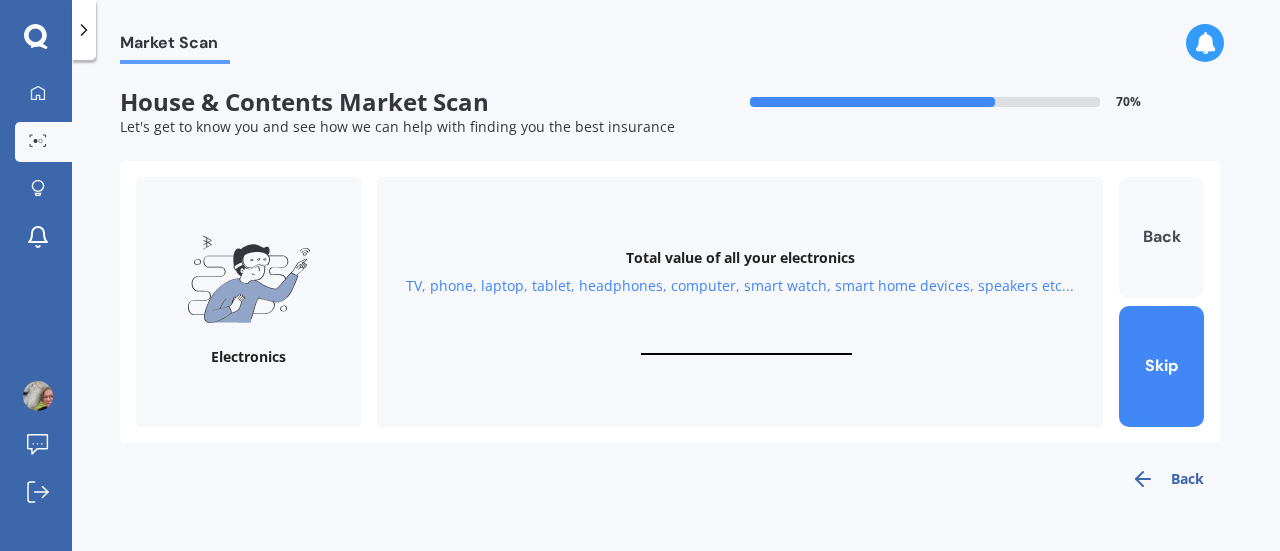 click on "Back" at bounding box center (1161, 237) 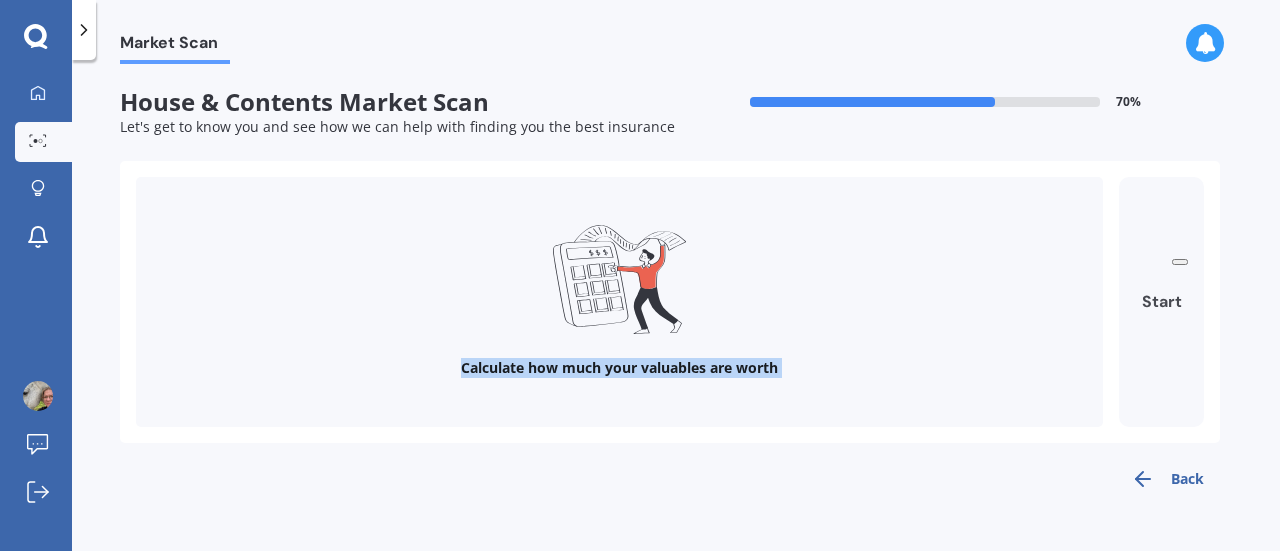 click on "Start" at bounding box center (1161, 302) 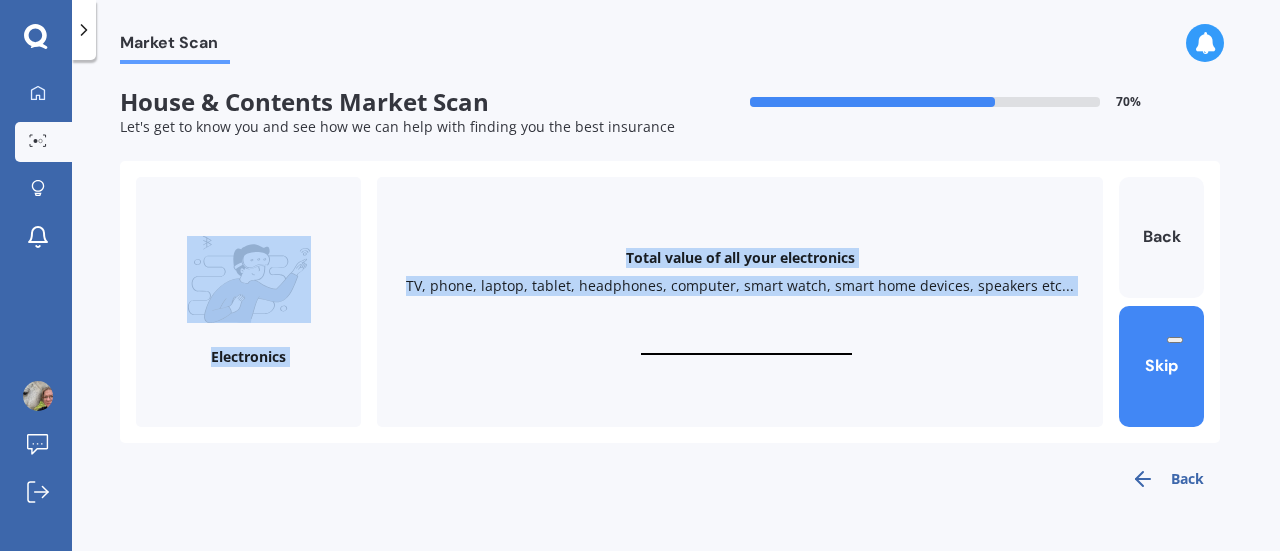 click at bounding box center [746, 345] 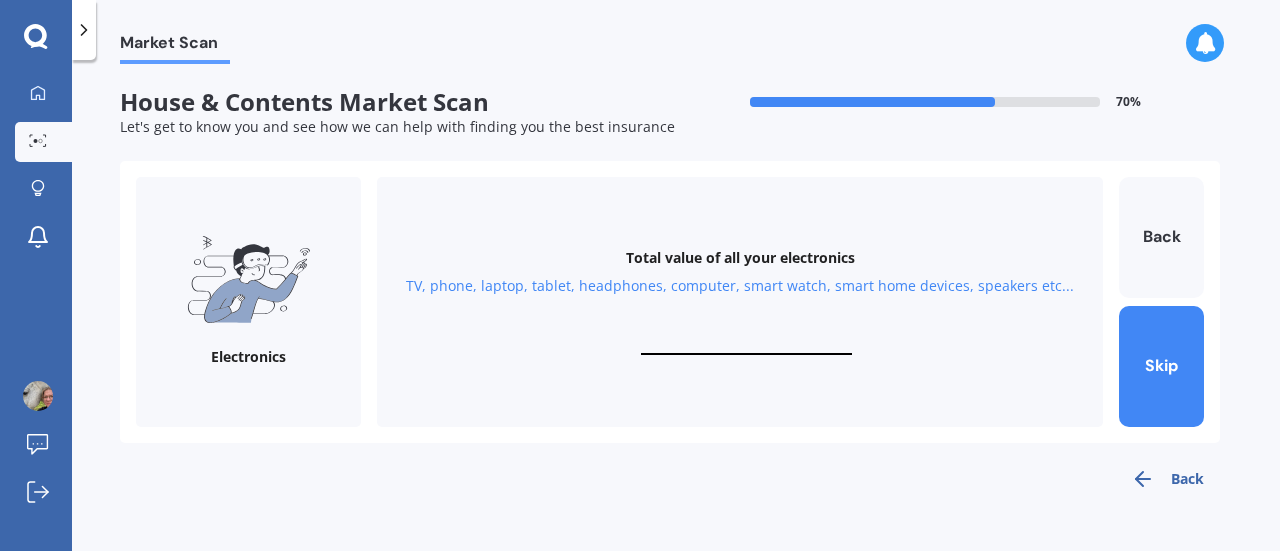 click at bounding box center (746, 345) 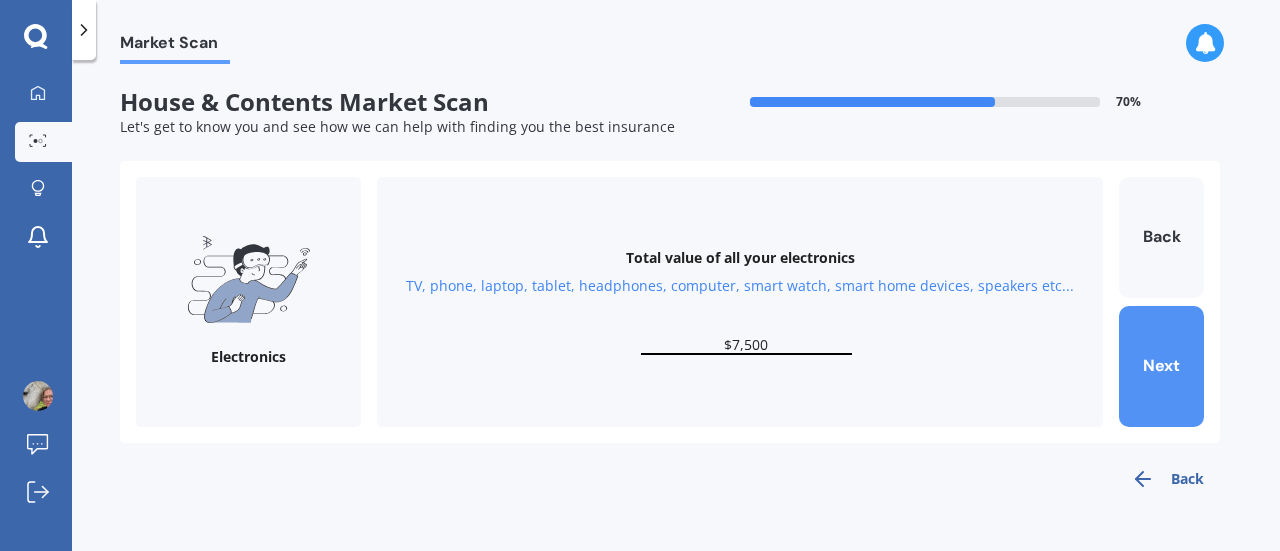 click on "Next" at bounding box center [1161, 366] 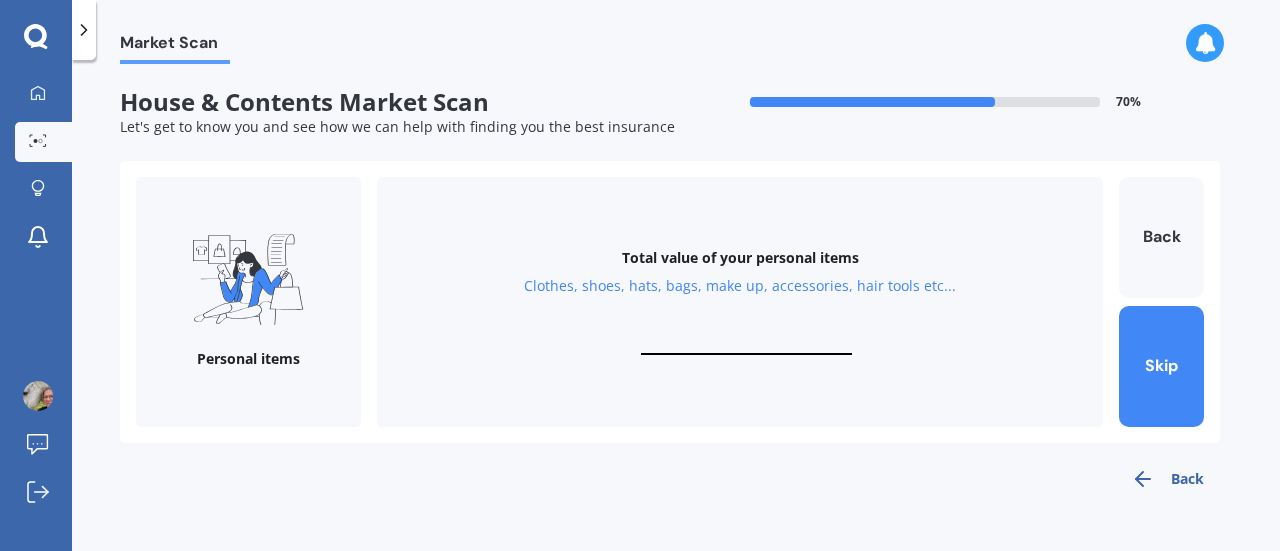 click at bounding box center [746, 345] 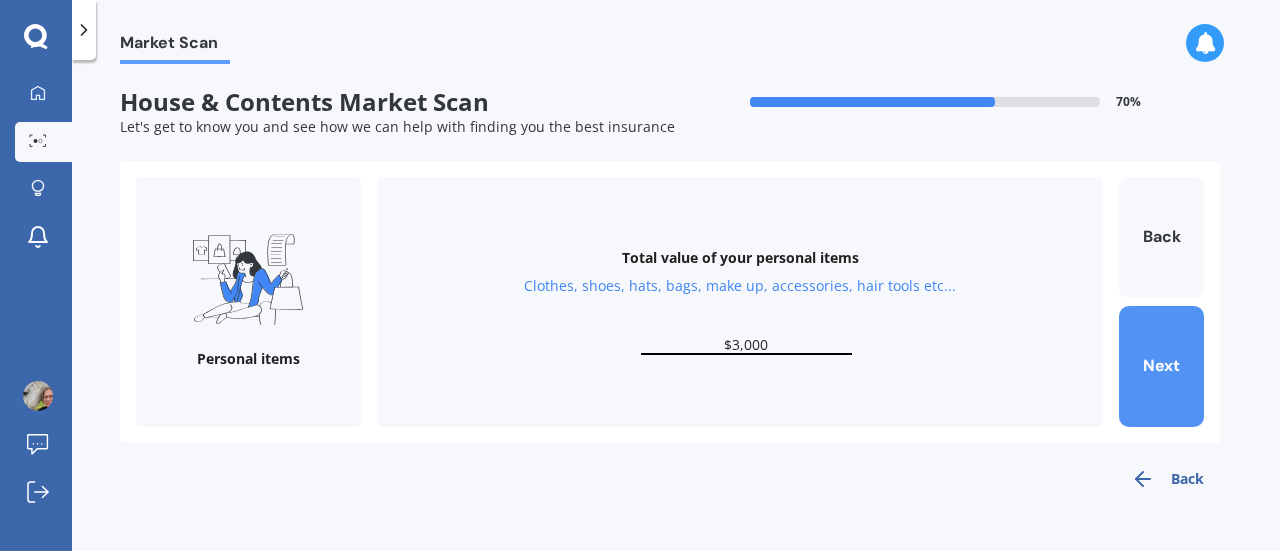 click on "Next" at bounding box center [1161, 366] 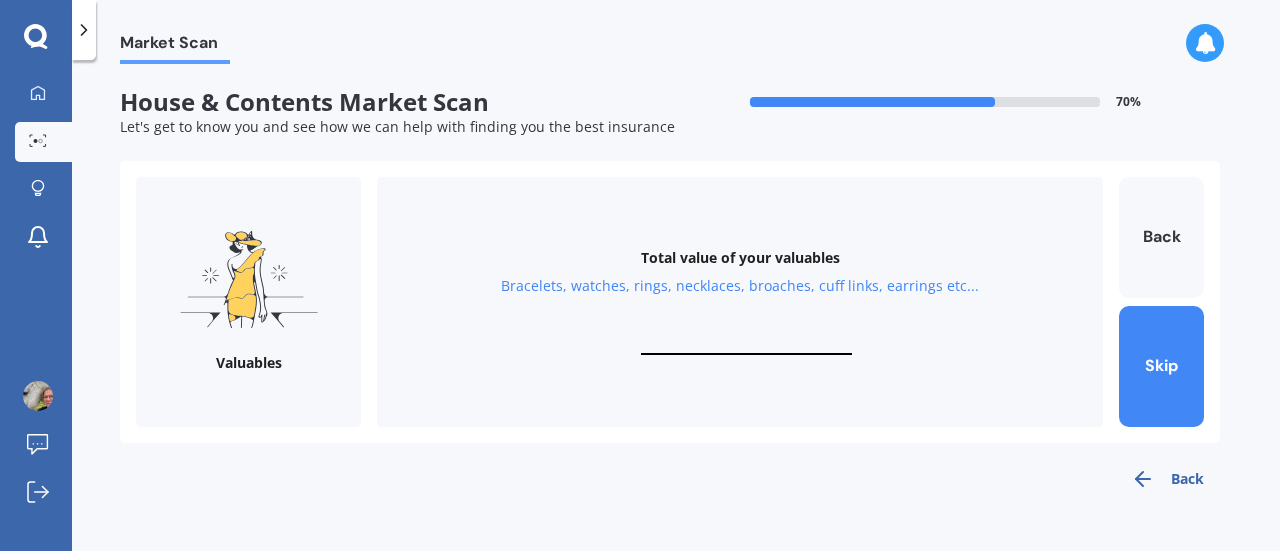 click at bounding box center (746, 345) 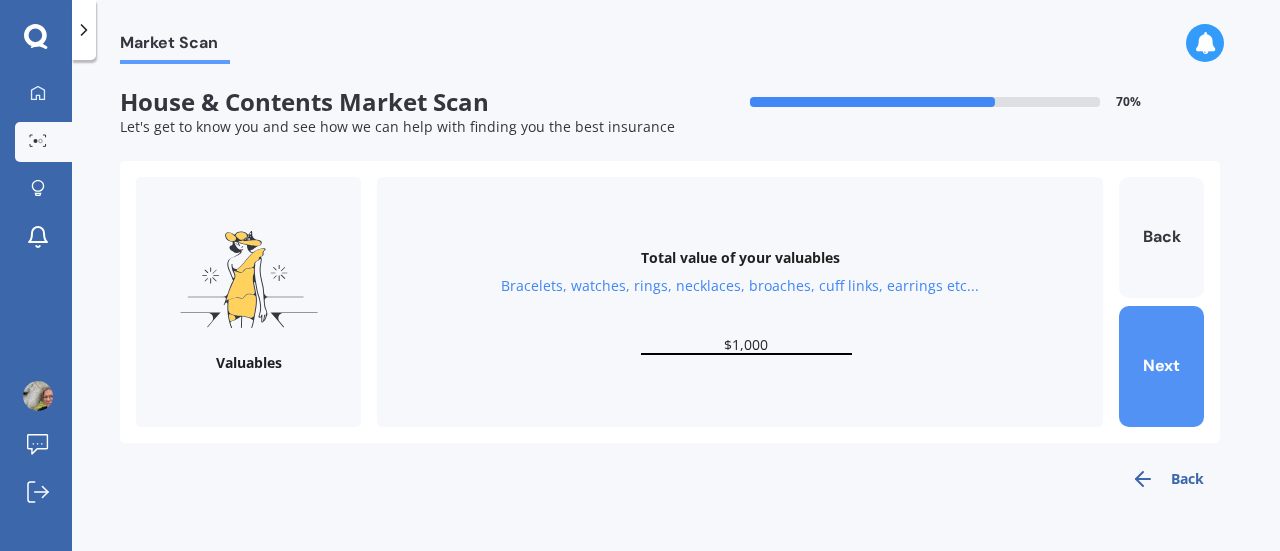 click on "Next" at bounding box center (1161, 366) 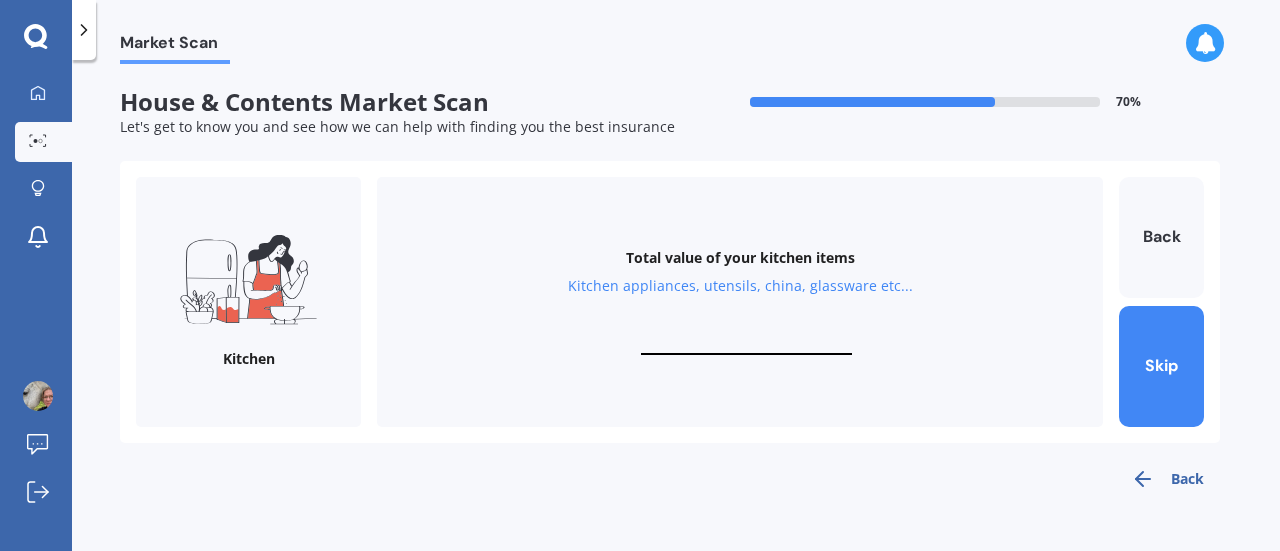 click at bounding box center [746, 345] 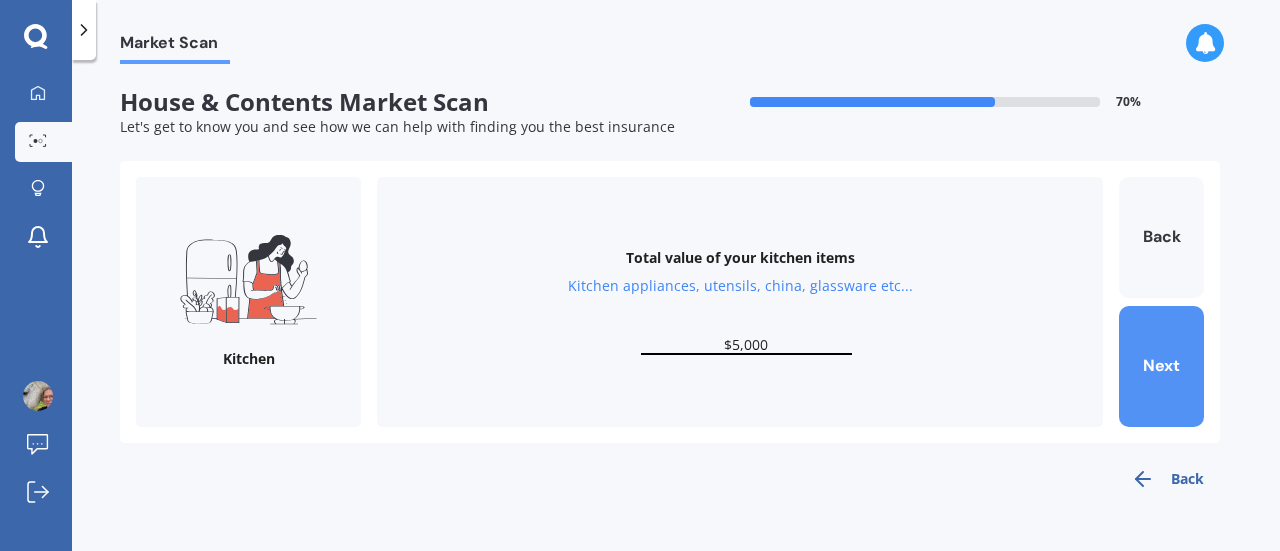 click on "Next" at bounding box center (1161, 366) 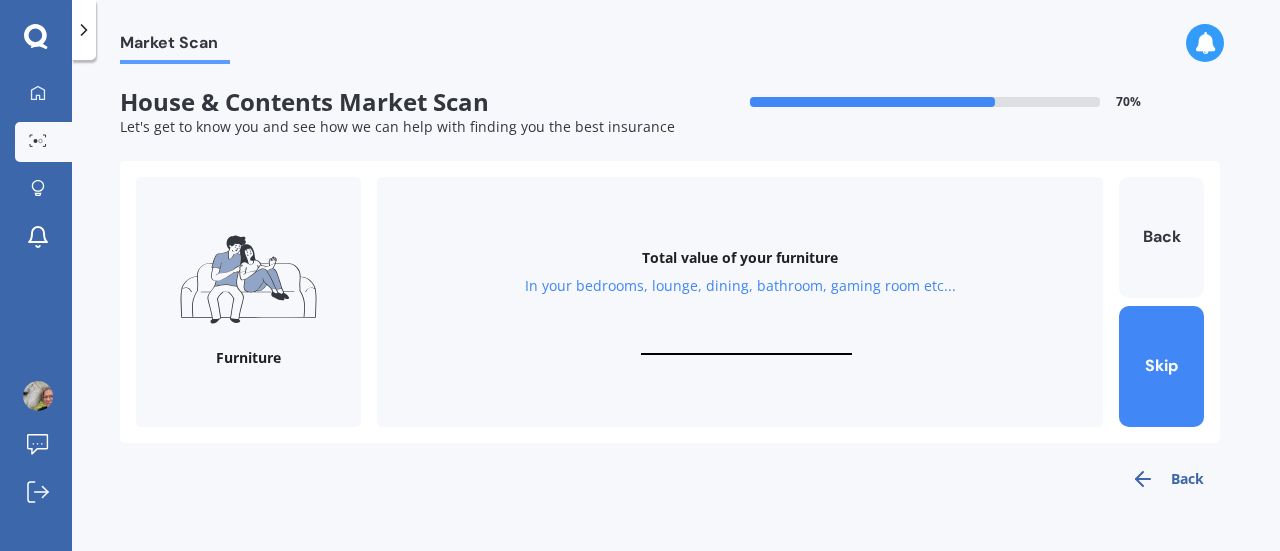 click at bounding box center (746, 345) 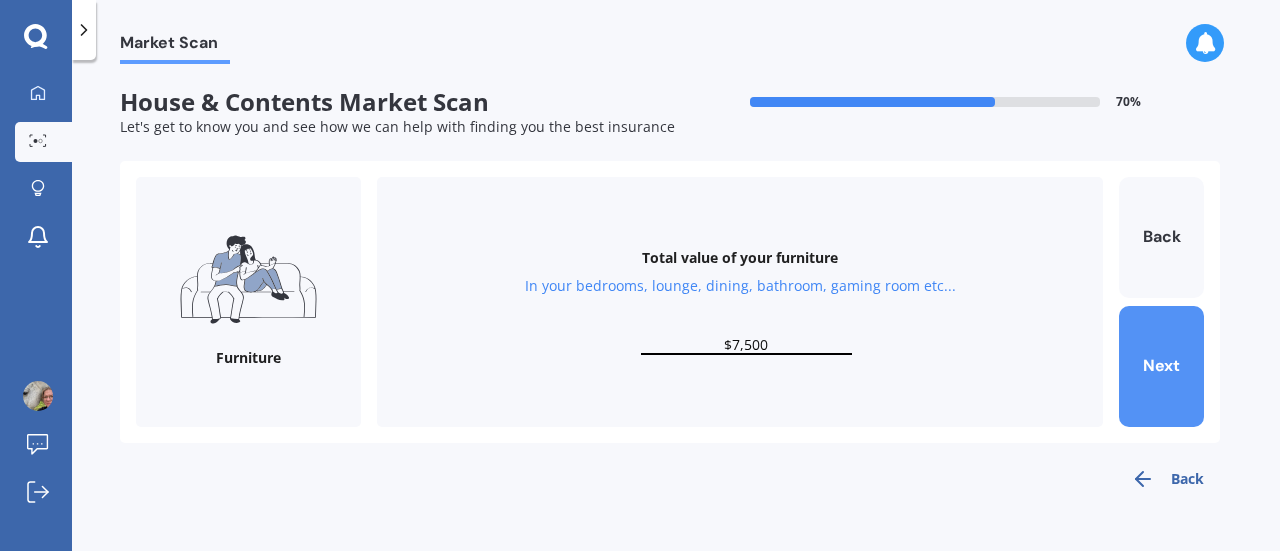 type on "$7,500" 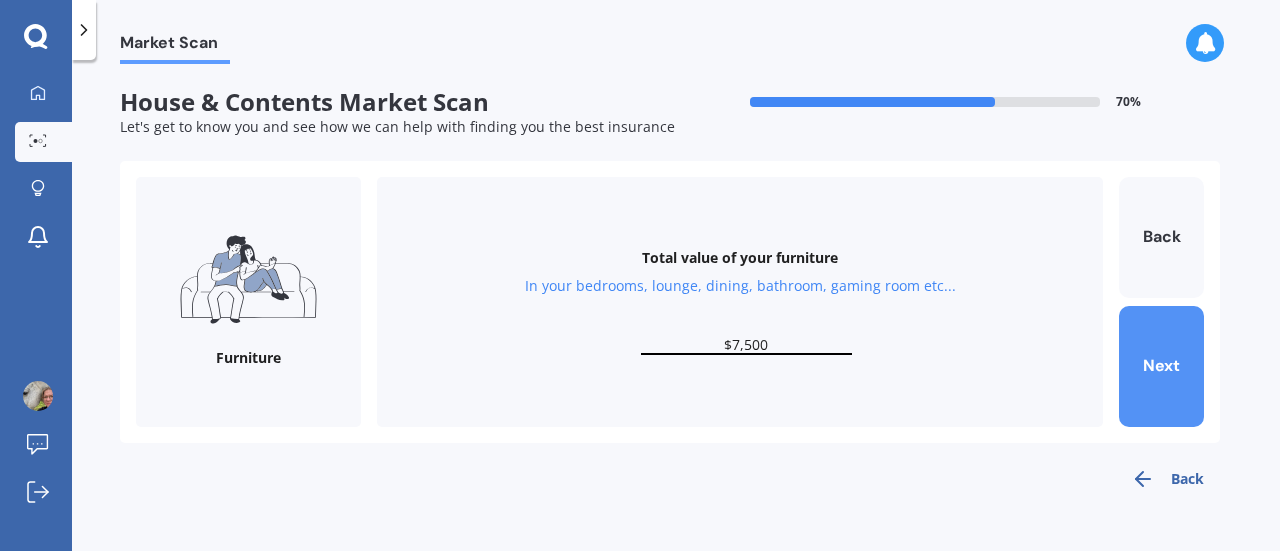 click on "Next" at bounding box center (1161, 366) 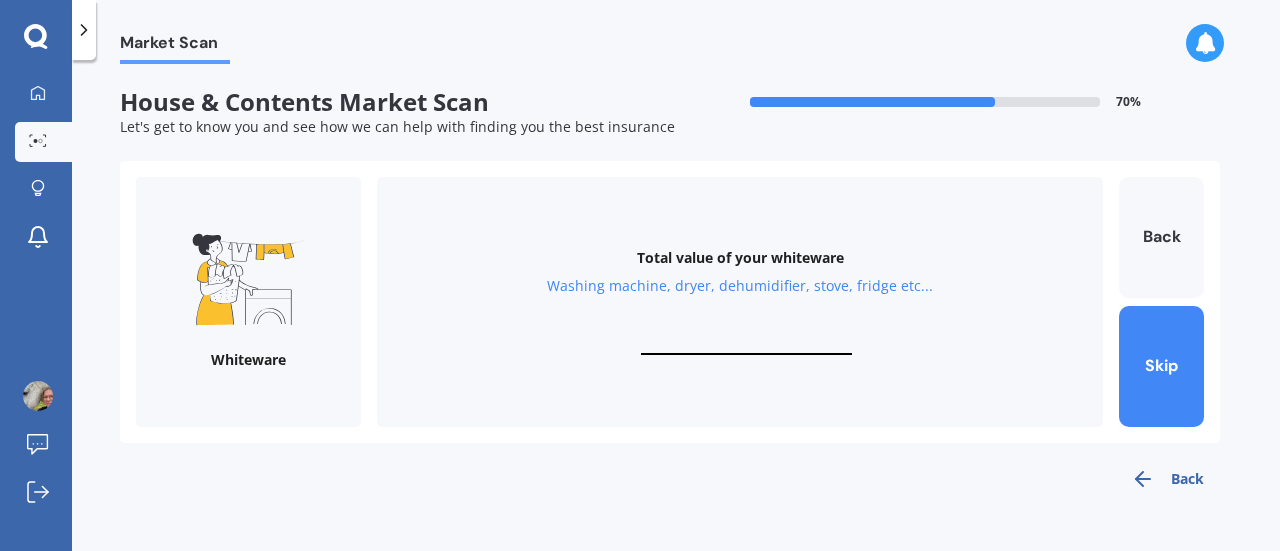 type 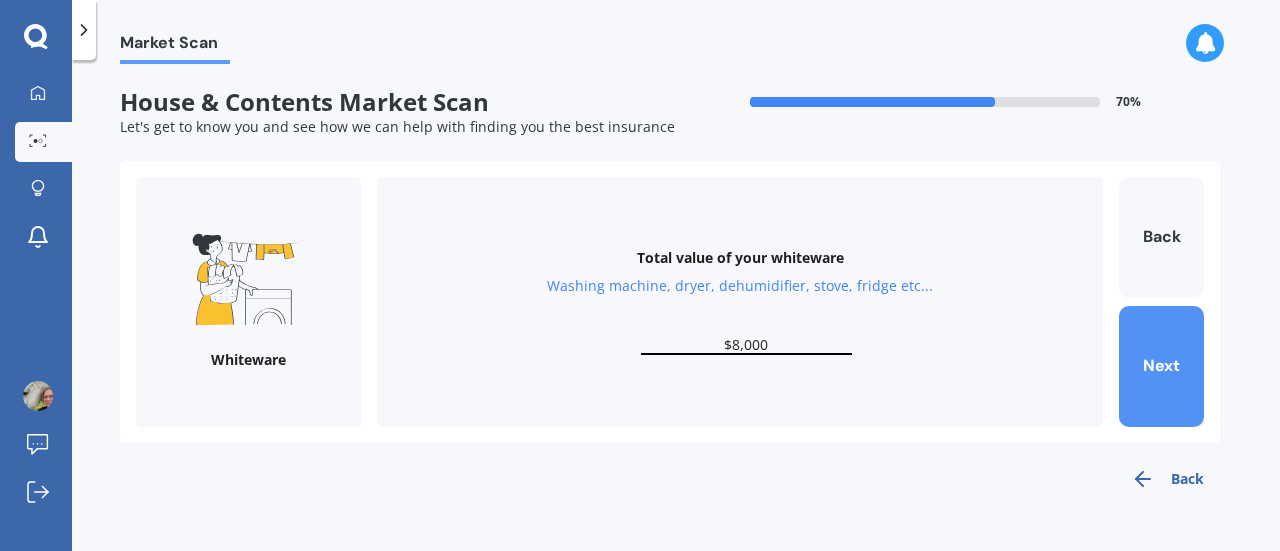 click on "Next" at bounding box center (1161, 366) 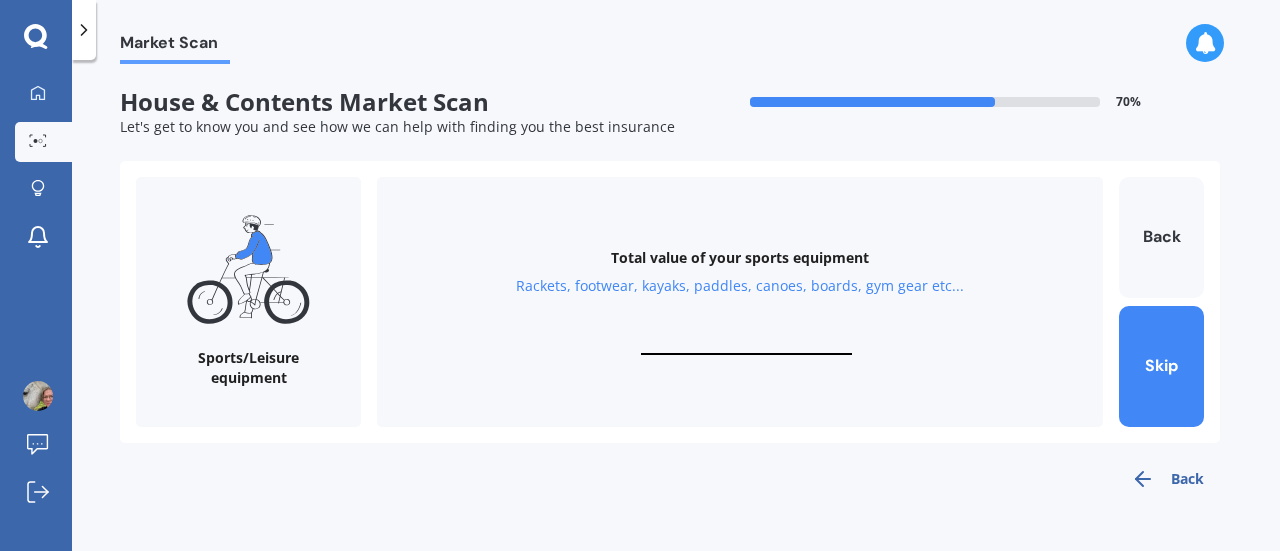 click on "Total value of your sports equipment Rackets, footwear, kayaks, paddles, canoes, boards, gym gear etc..." at bounding box center (740, 302) 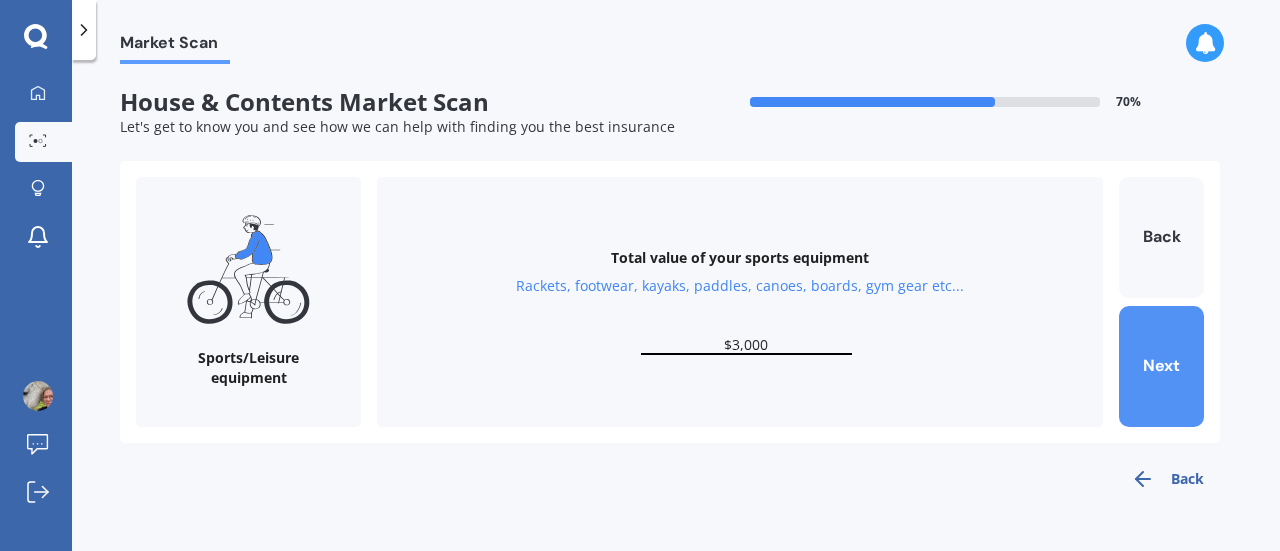 click on "Next" at bounding box center (1161, 366) 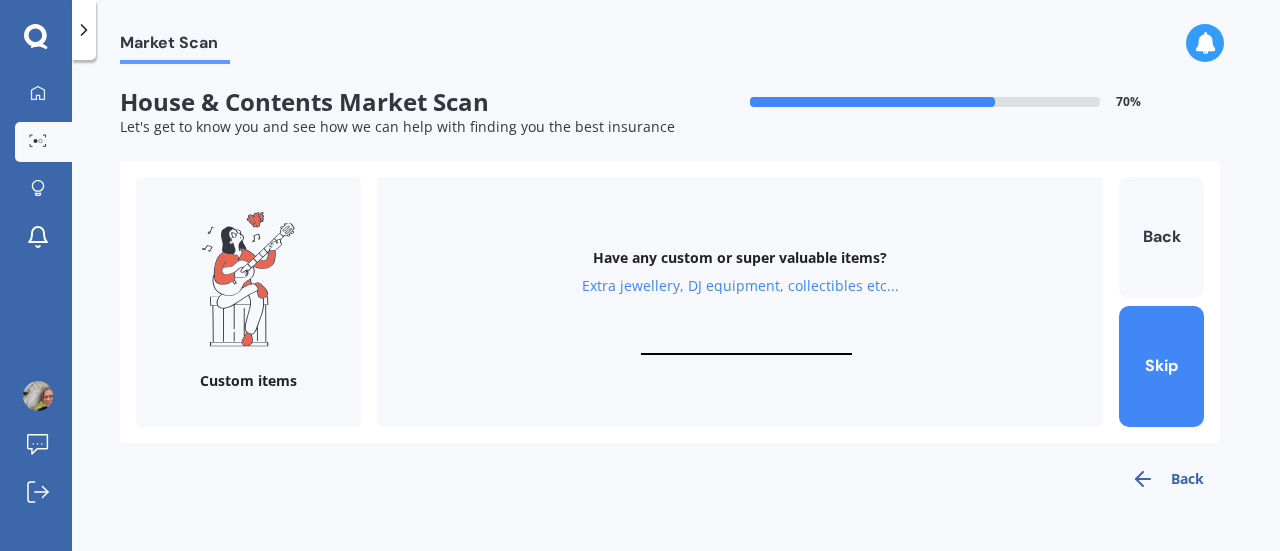 click at bounding box center (746, 345) 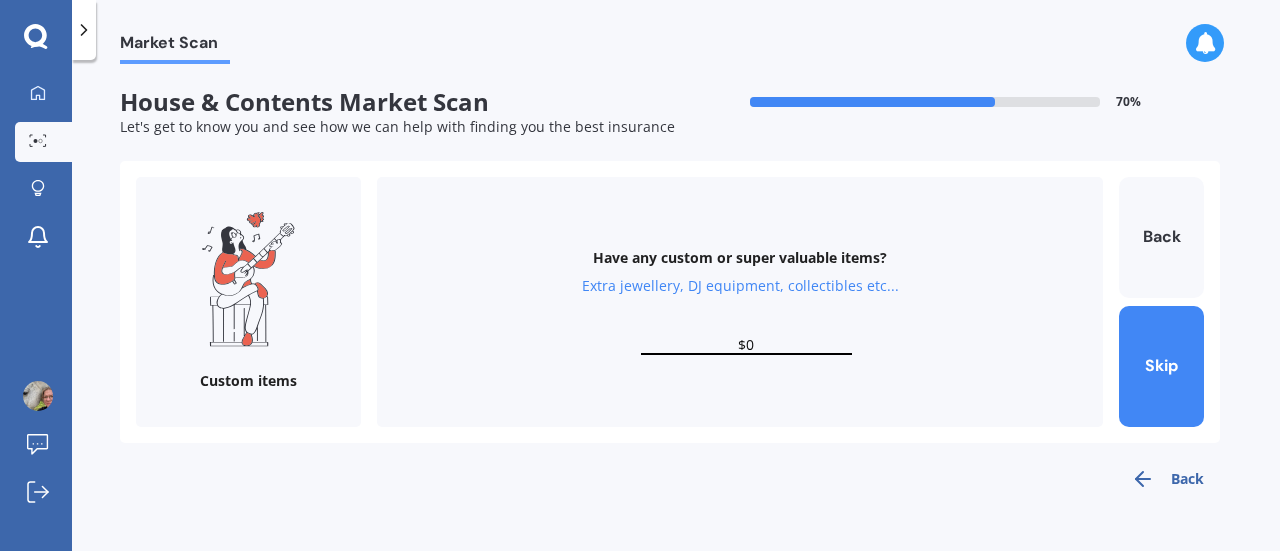 type on "$0" 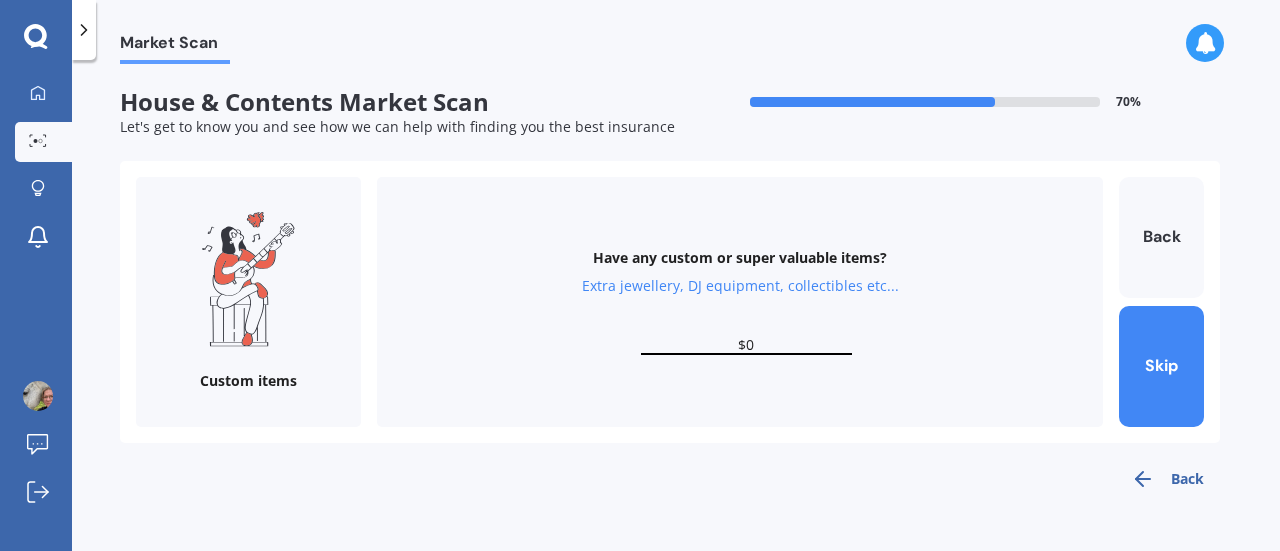 click on "Have any custom or super valuable items? Extra jewellery, DJ equipment, collectibles etc... $0" at bounding box center [740, 302] 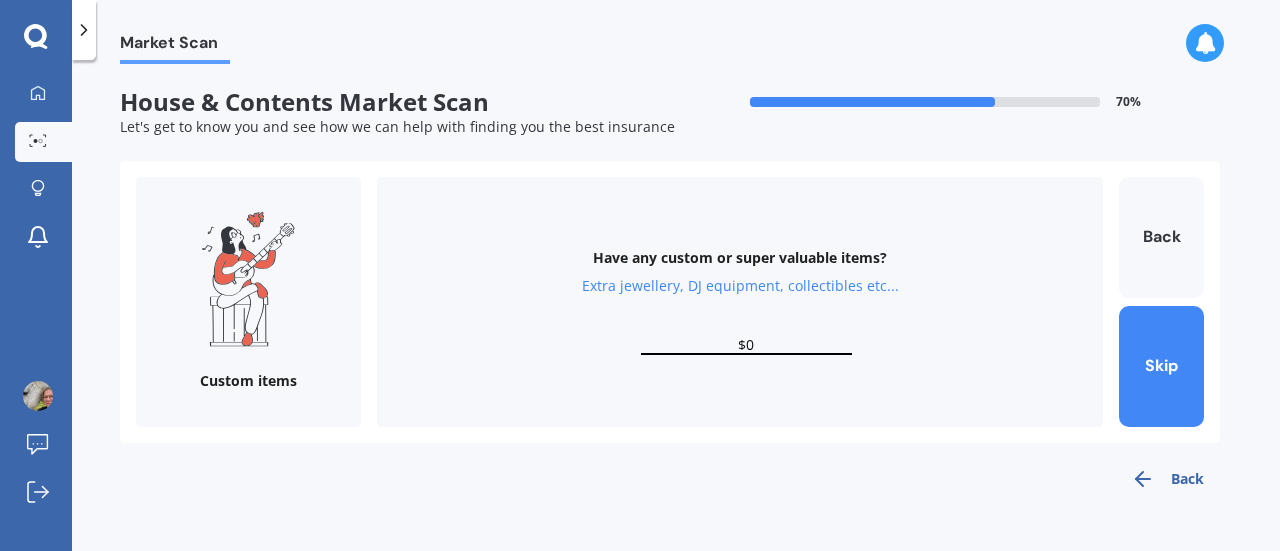 click on "$0" at bounding box center (746, 345) 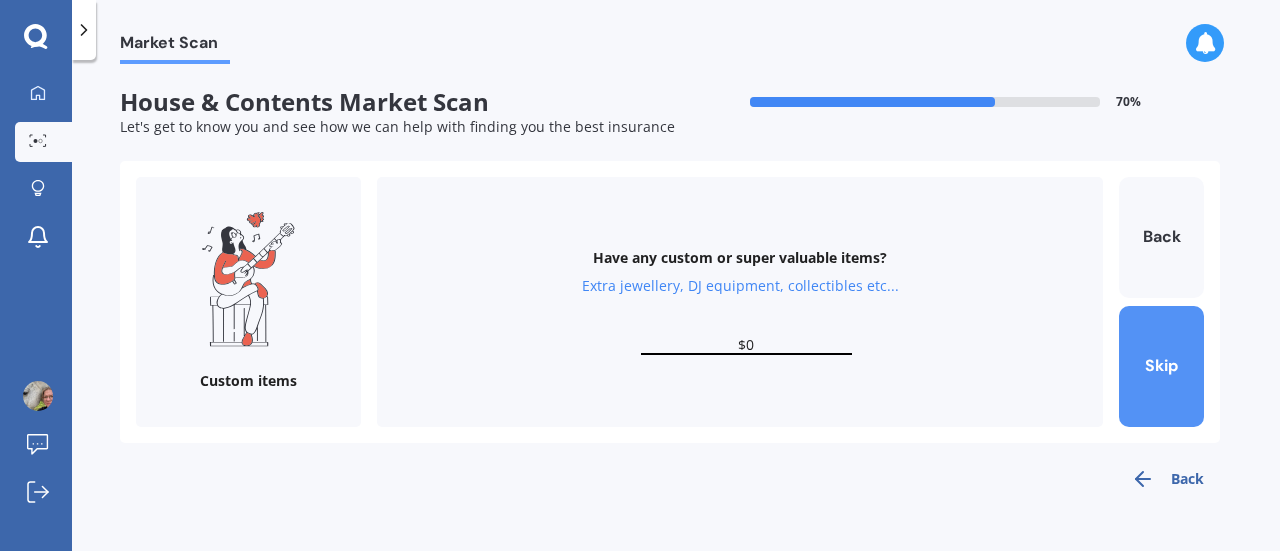 click on "Skip" at bounding box center [1161, 366] 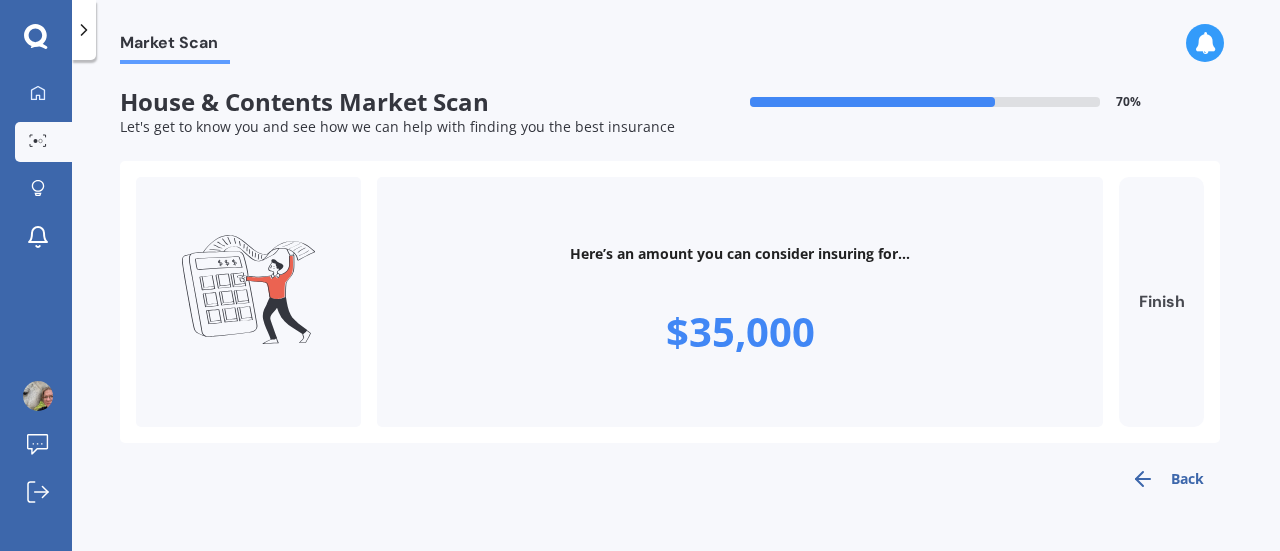 click on "Finish" at bounding box center [1161, 302] 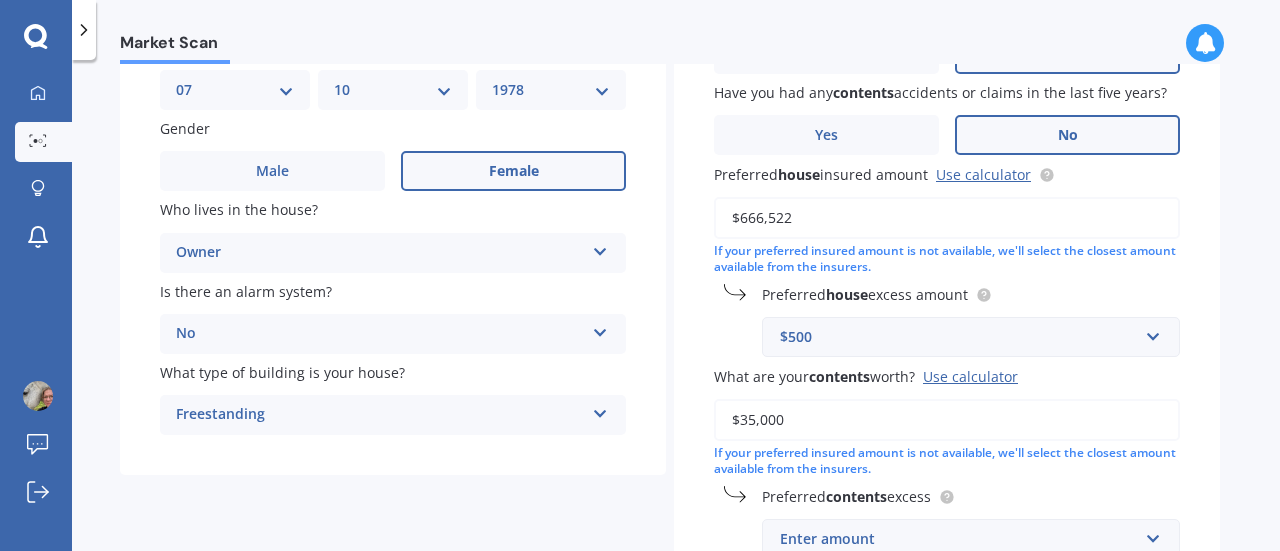 scroll, scrollTop: 300, scrollLeft: 0, axis: vertical 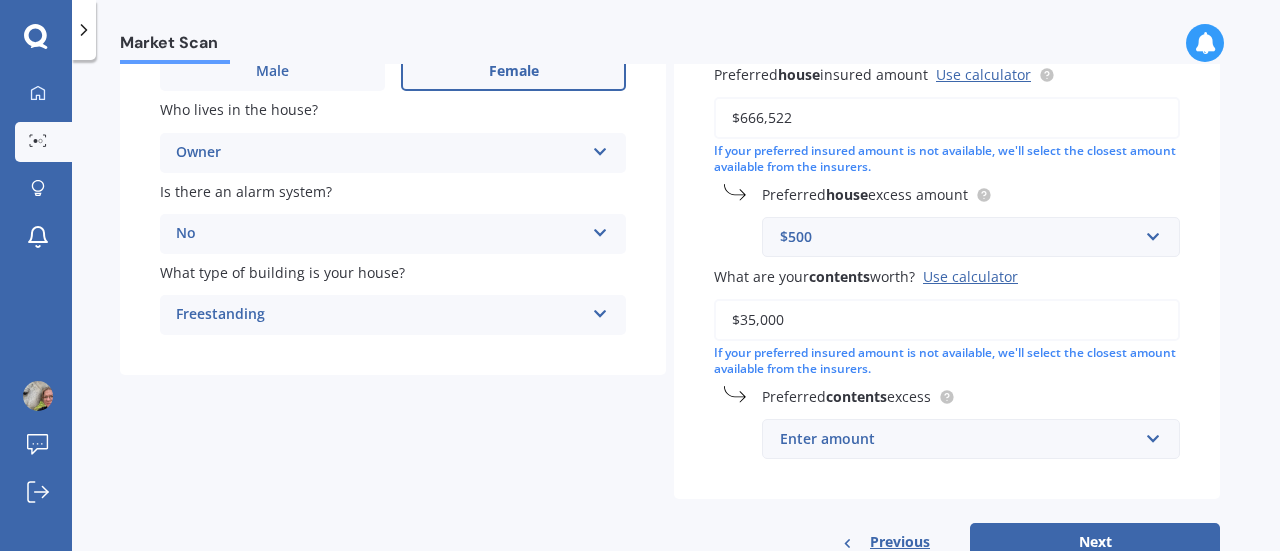 click on "$35,000" at bounding box center [947, 320] 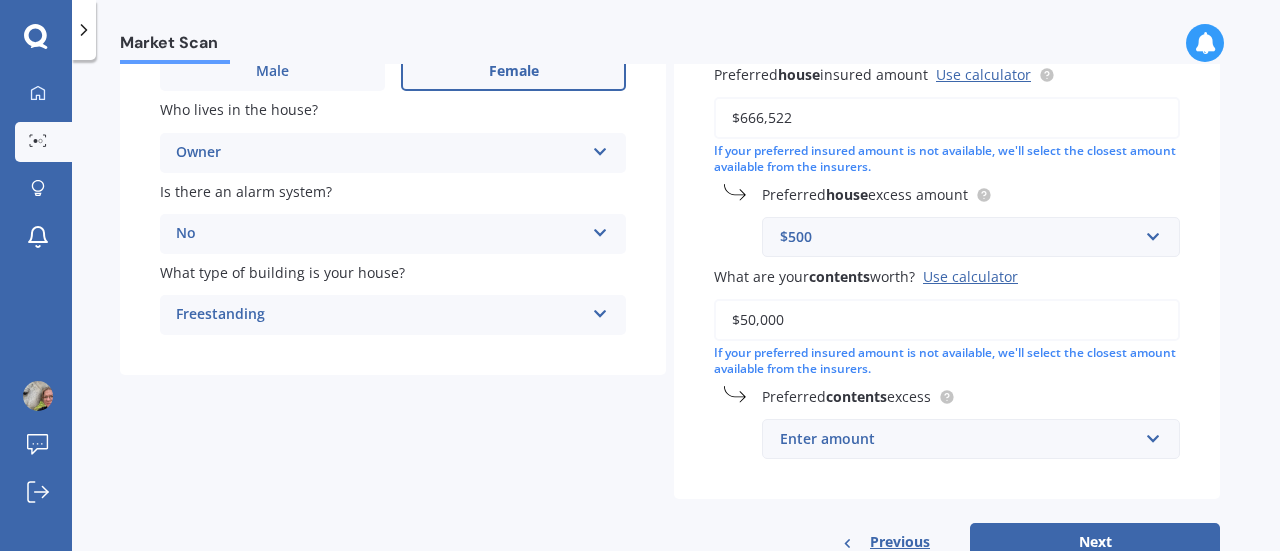 type on "$50,000" 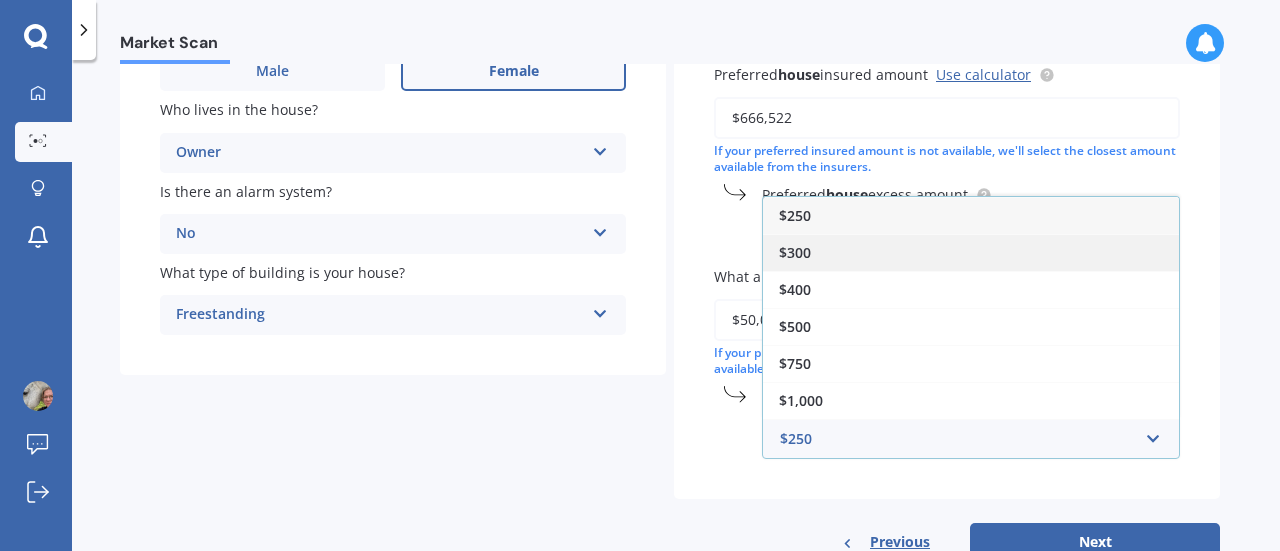 click on "$300" at bounding box center (971, 252) 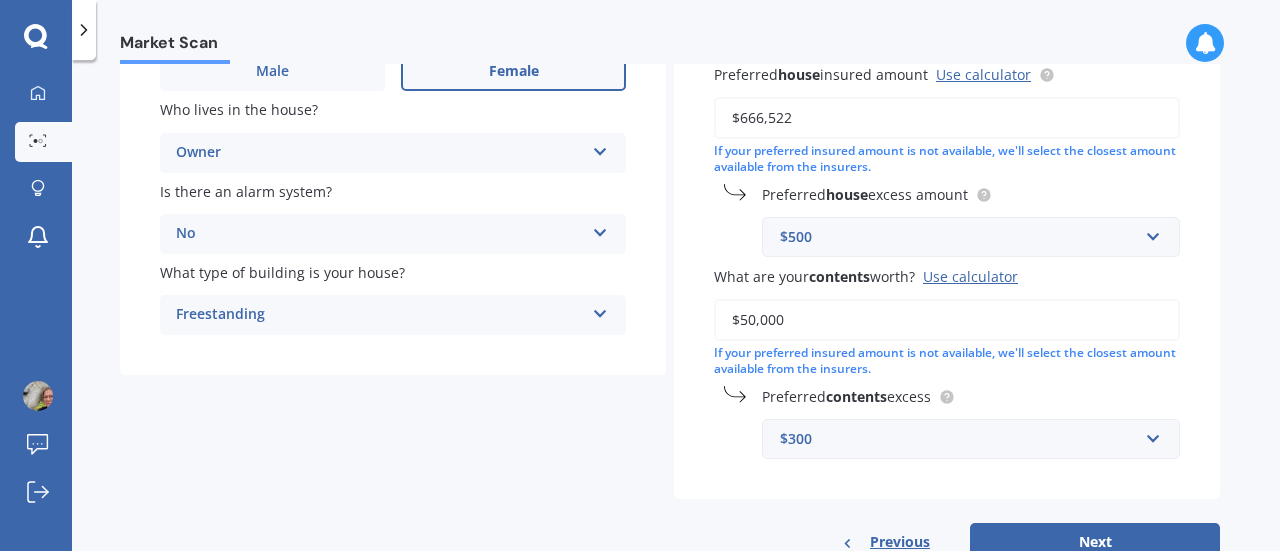 scroll, scrollTop: 364, scrollLeft: 0, axis: vertical 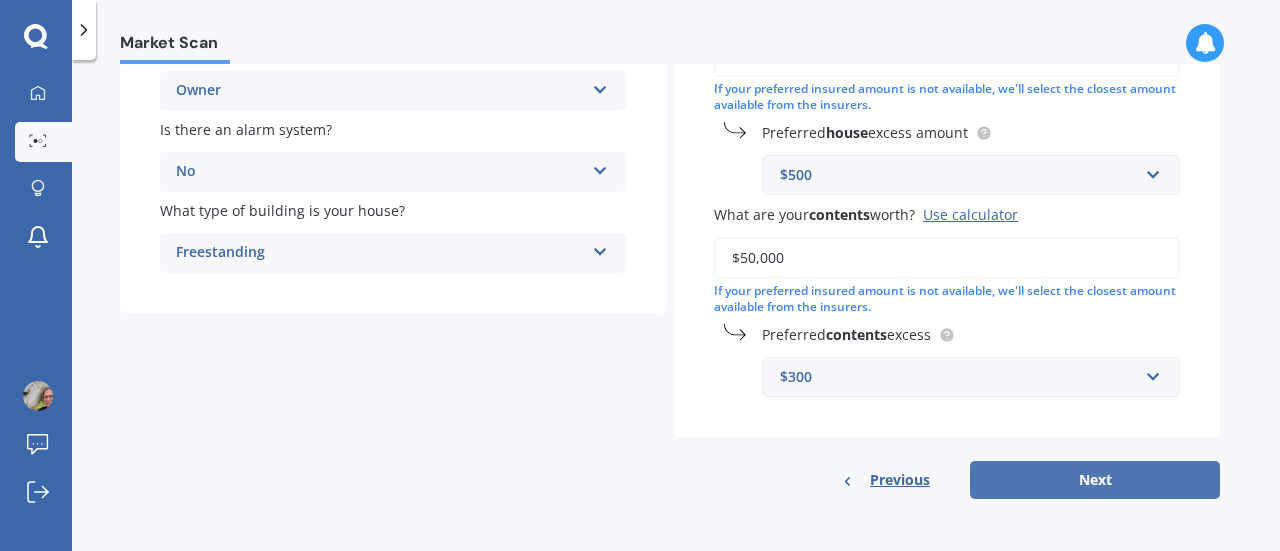 click on "Next" at bounding box center (1095, 480) 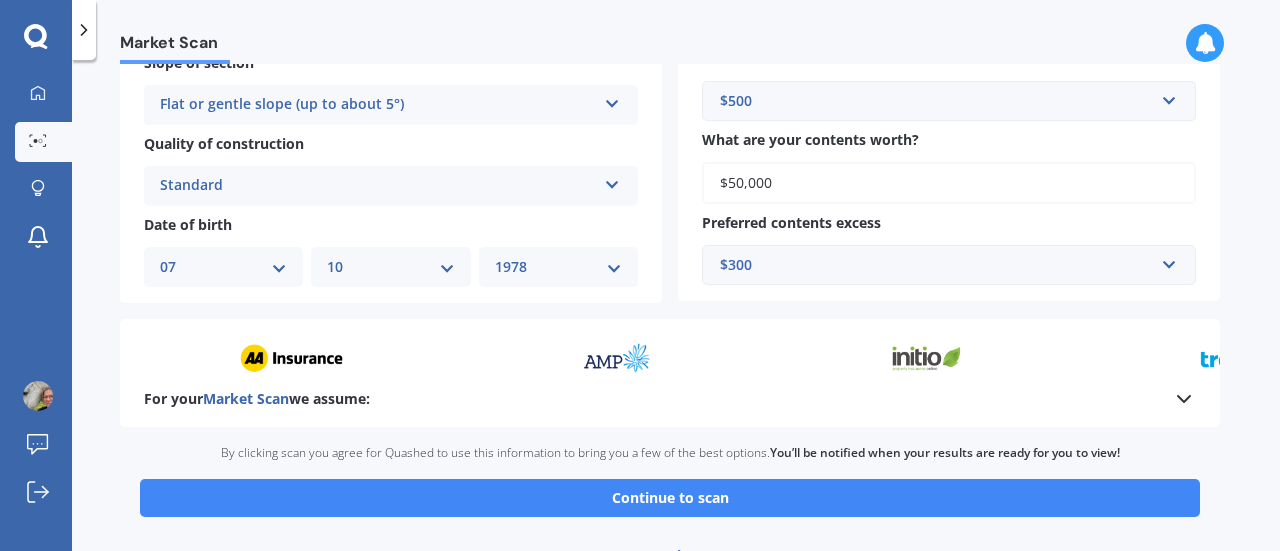 scroll, scrollTop: 791, scrollLeft: 0, axis: vertical 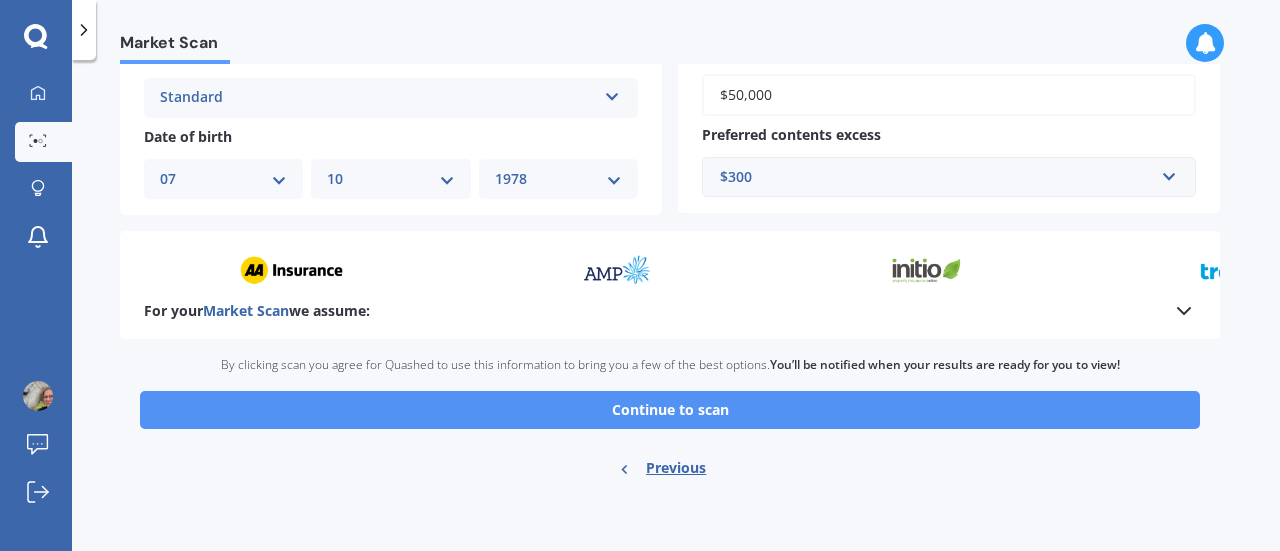 click on "Continue to scan" at bounding box center [670, 410] 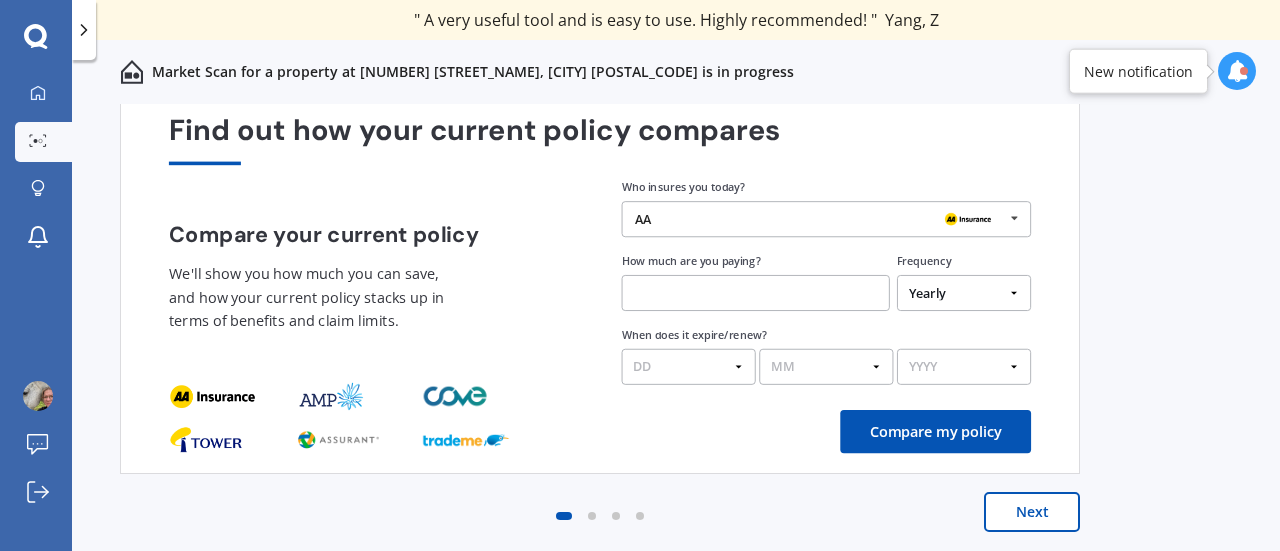 scroll, scrollTop: 0, scrollLeft: 0, axis: both 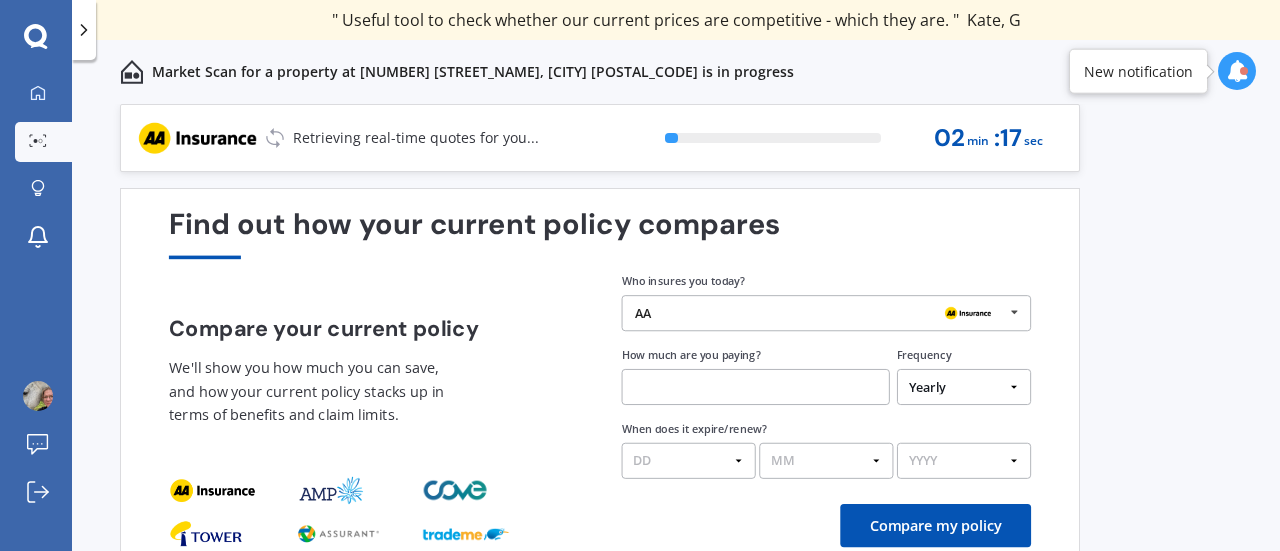 click on "AA" at bounding box center (819, 313) 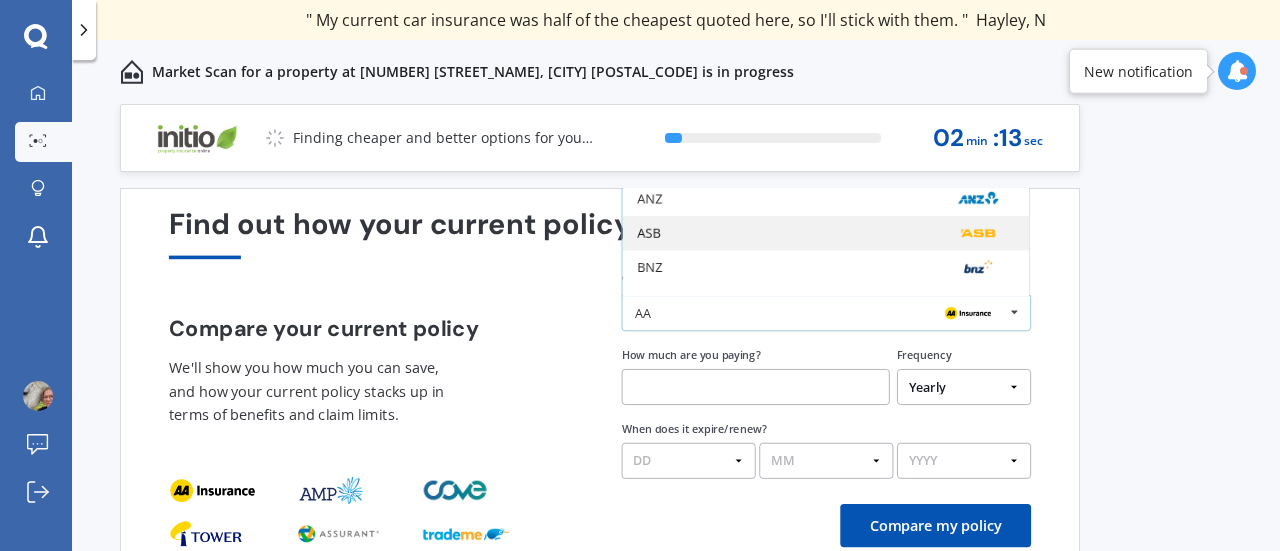 scroll, scrollTop: 0, scrollLeft: 0, axis: both 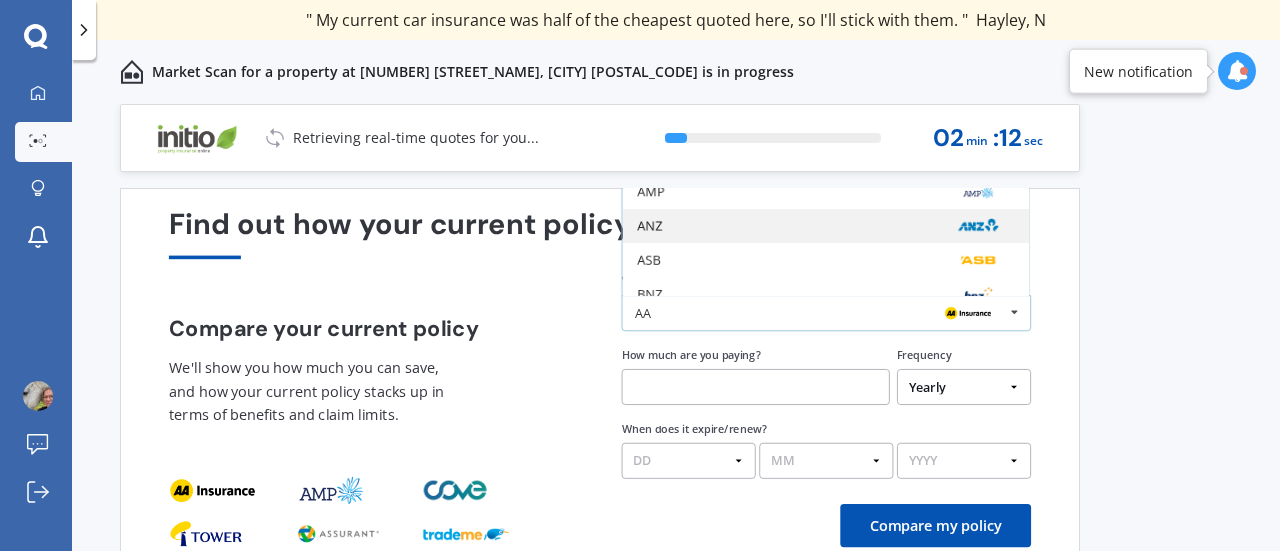 click on "ANZ" at bounding box center (826, 226) 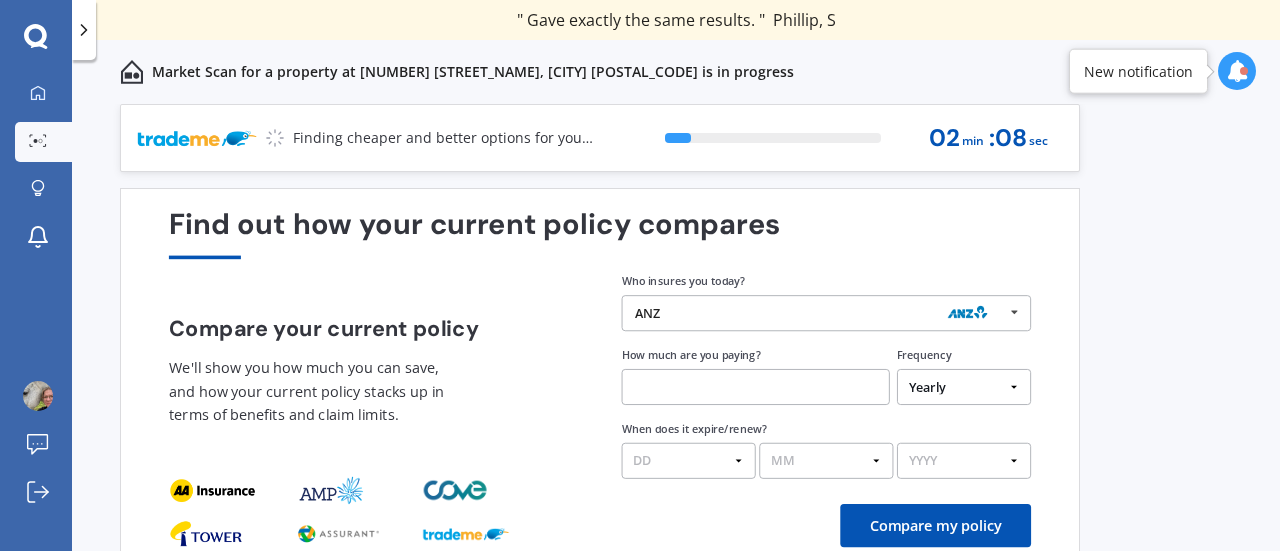 click on "Yearly Six-Monthly Quarterly Monthly Fortnightly Weekly One-Off" at bounding box center (964, 387) 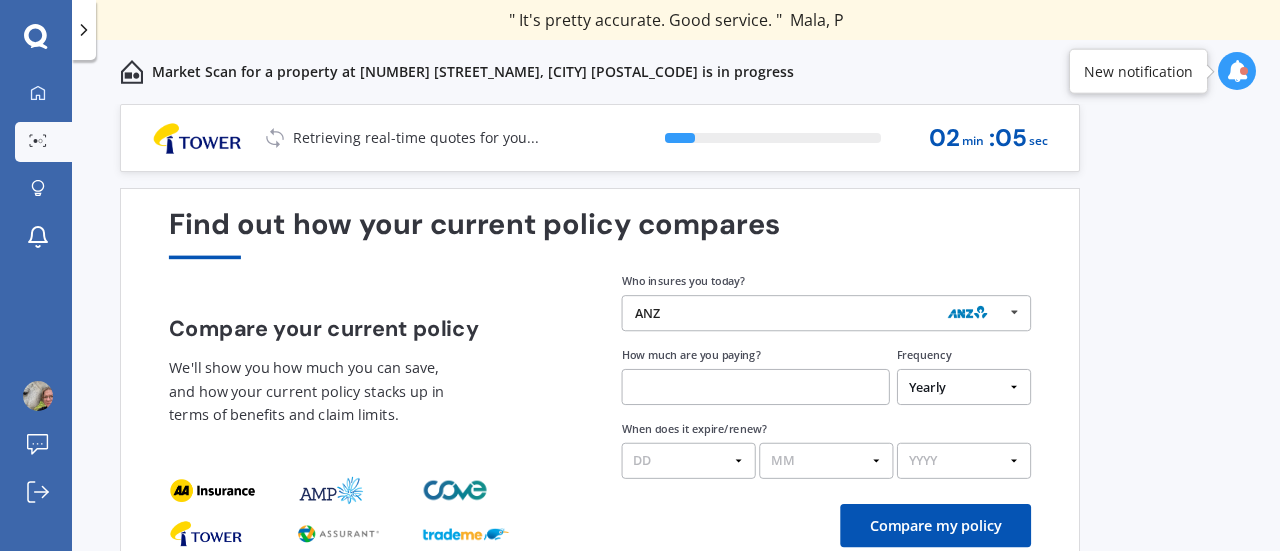 select on "Fortnightly" 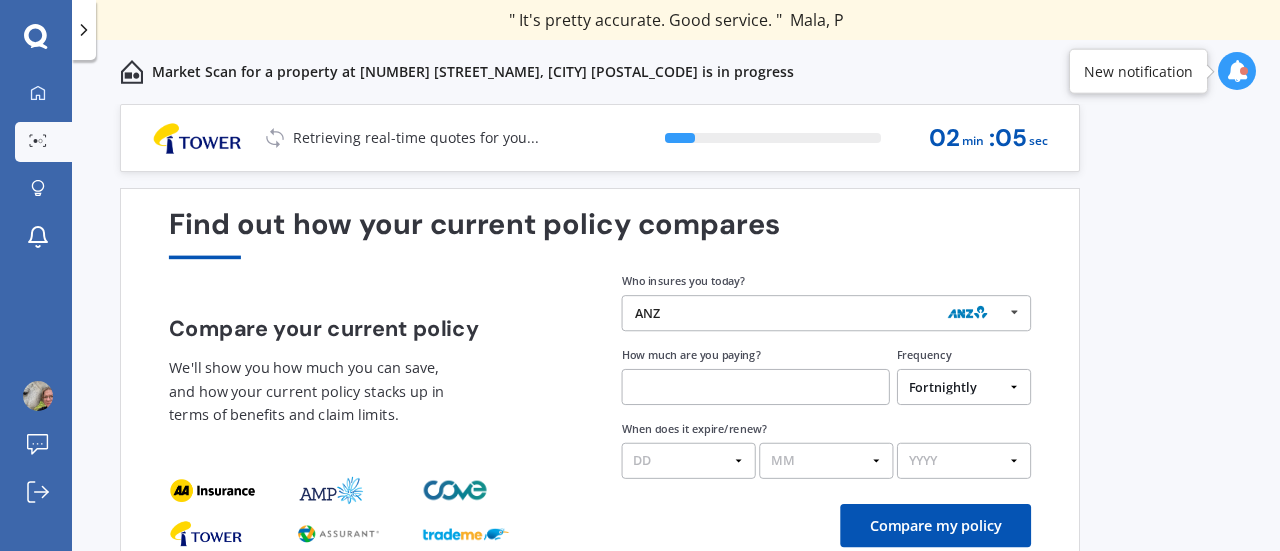 click on "Yearly Six-Monthly Quarterly Monthly Fortnightly Weekly One-Off" at bounding box center [964, 387] 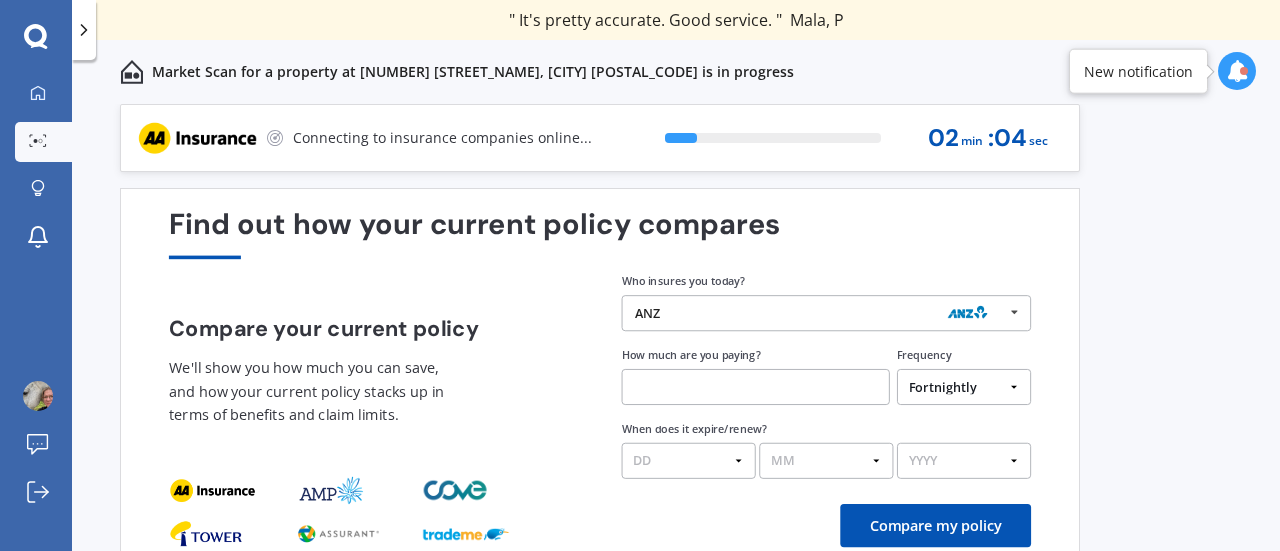click at bounding box center (756, 387) 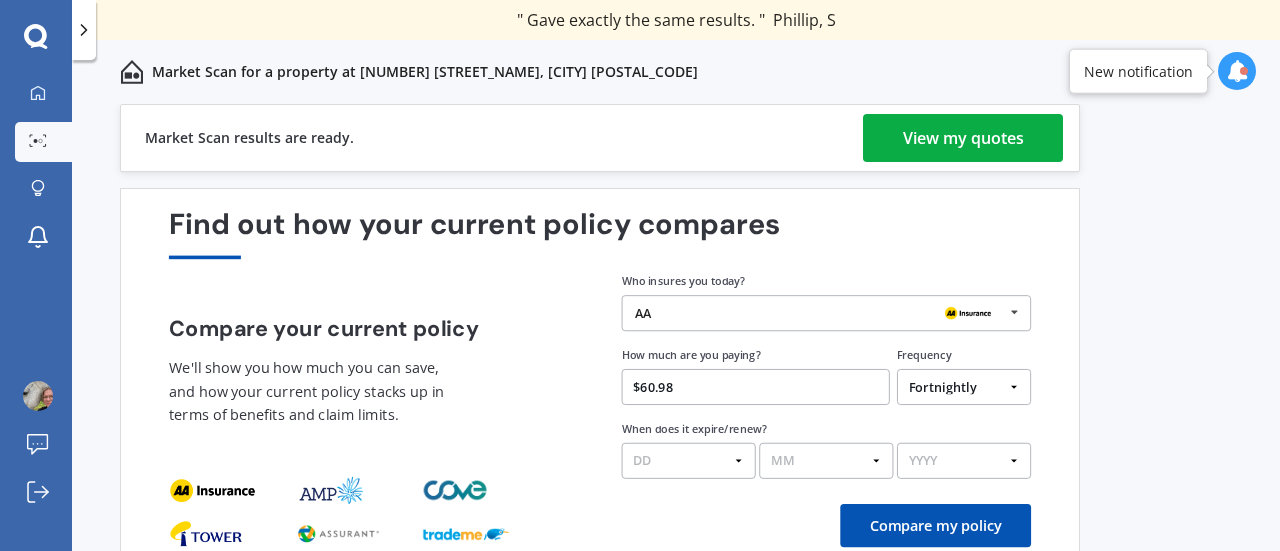 type on "$60.98" 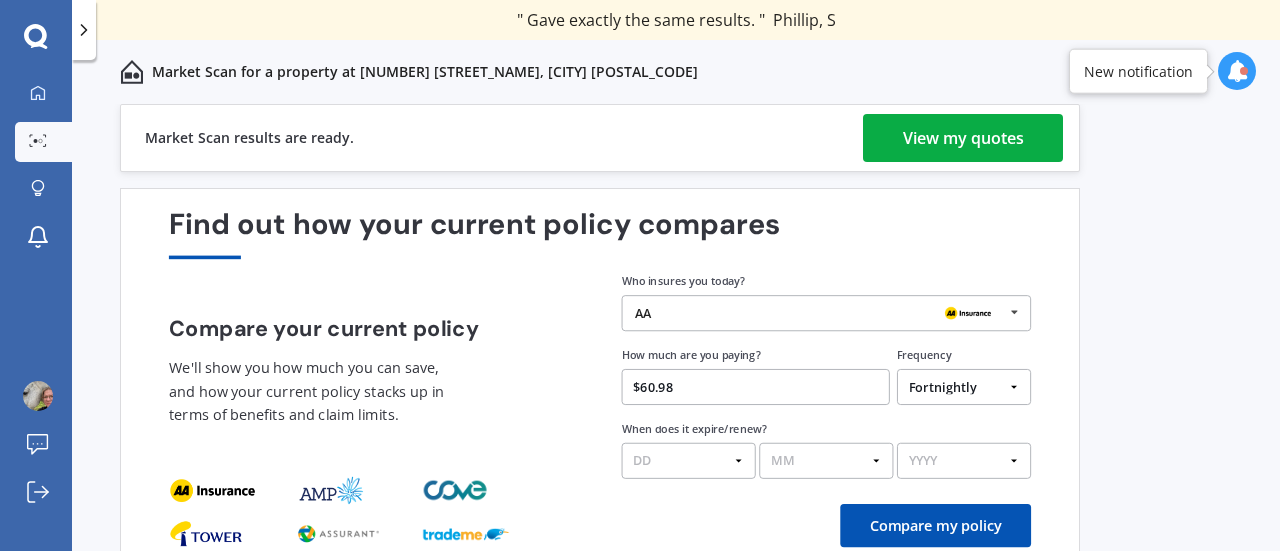 click on "$60.98" at bounding box center (756, 387) 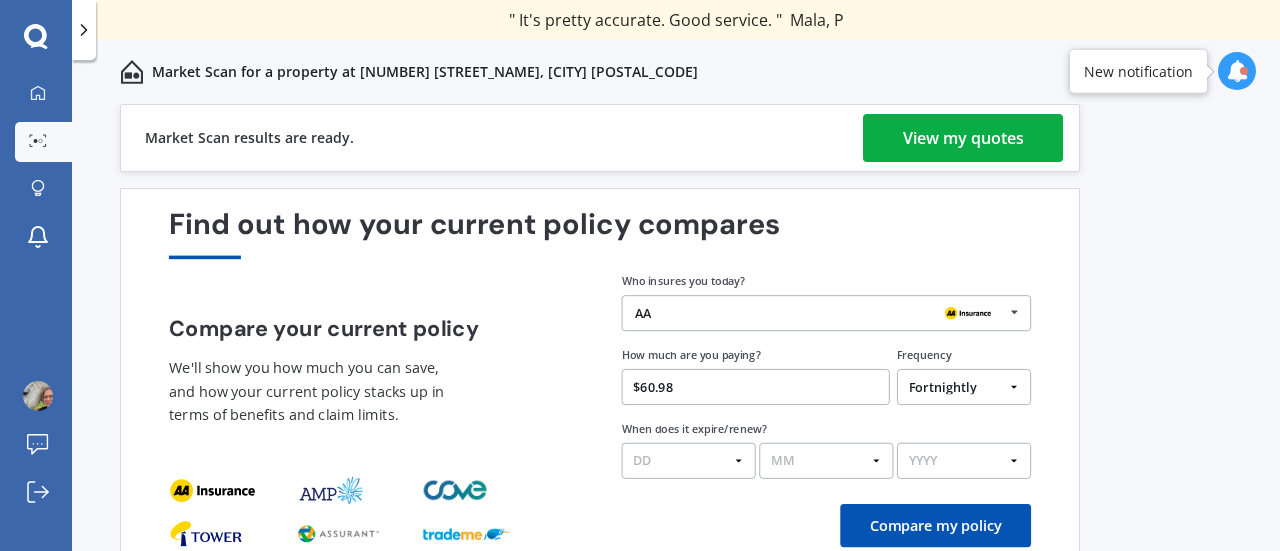 click on "Compare your current policy  We'll show you how much you can save, and how your current policy stacks up in terms of benefits and claim limits." at bounding box center (374, 379) 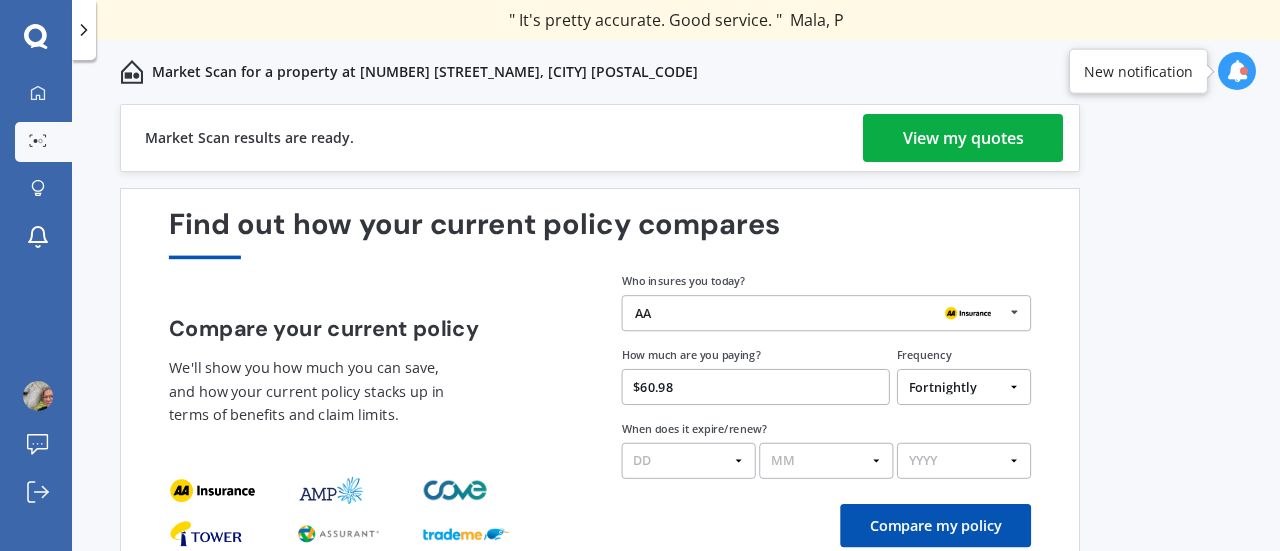 scroll, scrollTop: 94, scrollLeft: 0, axis: vertical 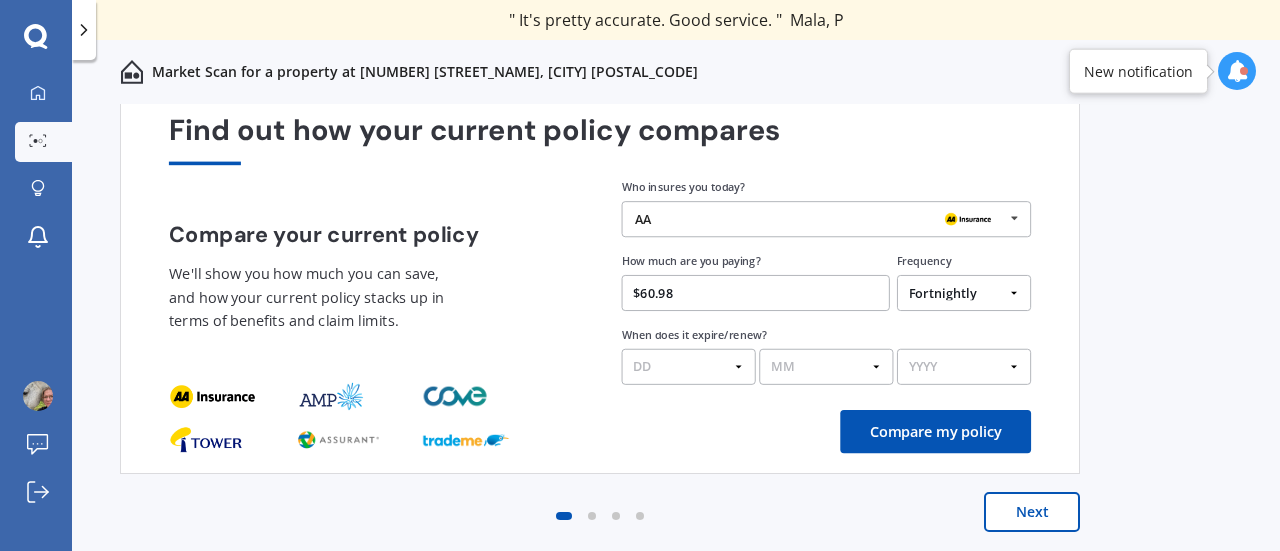 click on "Compare my policy" at bounding box center (935, 431) 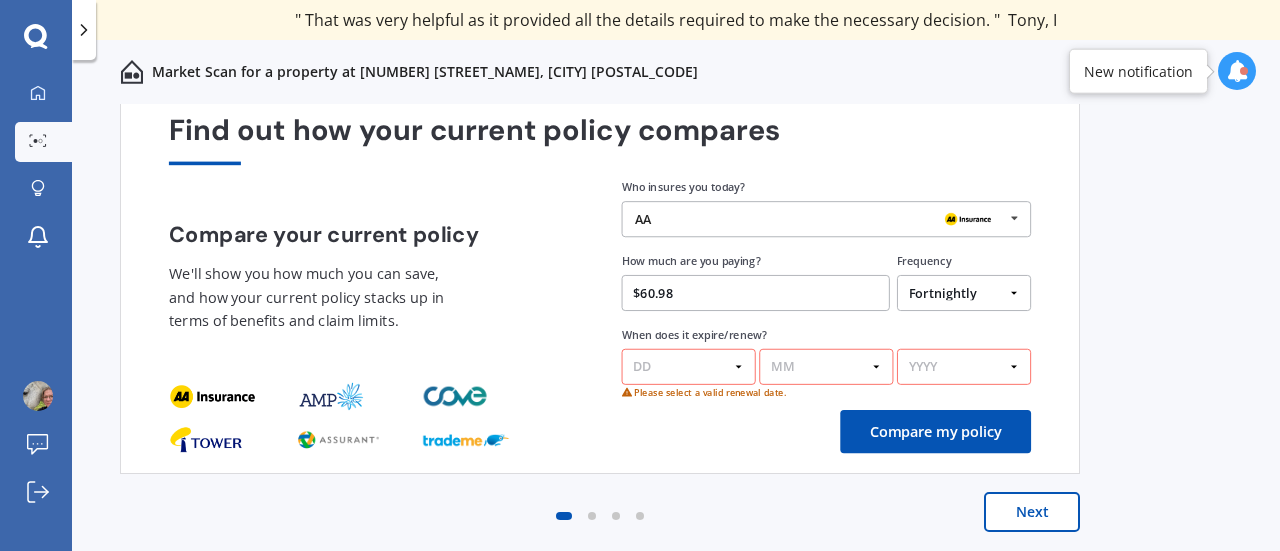 click on "DD 01 02 03 04 05 06 07 08 09 10 11 12 13 14 15 16 17 18 19 20 21 22 23 24 25 26 27 28 29 30 31" at bounding box center [689, 367] 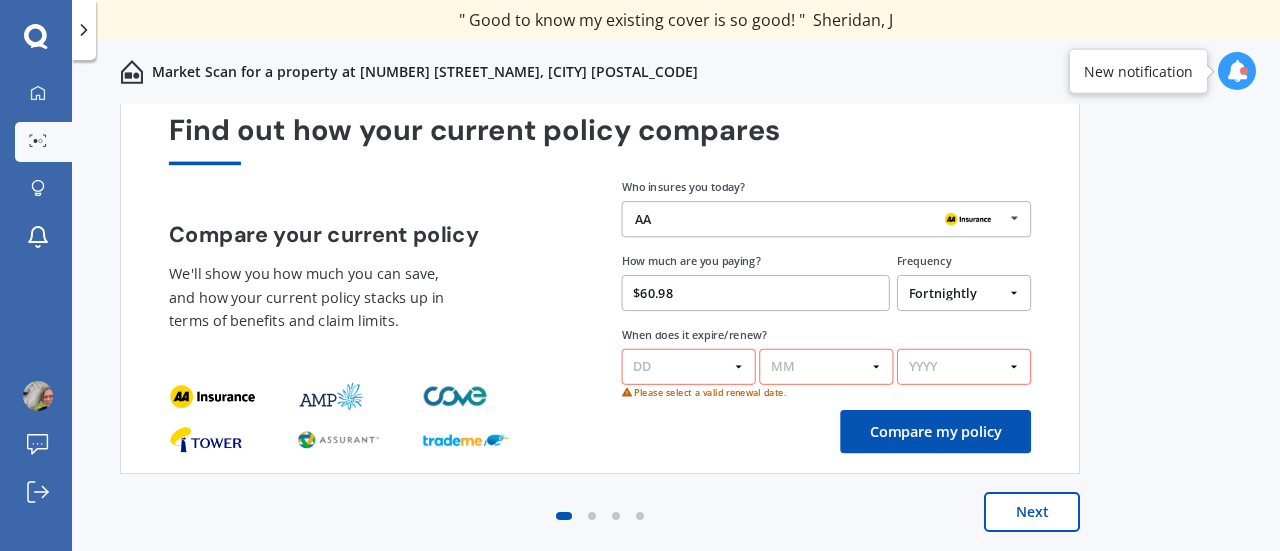 select on "22" 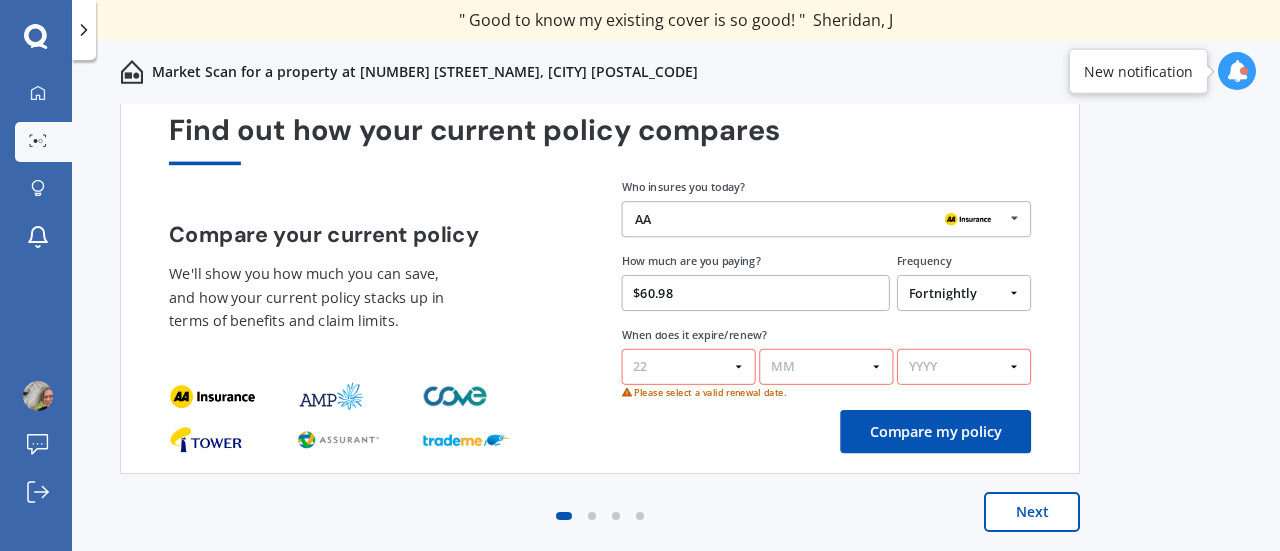click on "DD 01 02 03 04 05 06 07 08 09 10 11 12 13 14 15 16 17 18 19 20 21 22 23 24 25 26 27 28 29 30 31" at bounding box center (689, 367) 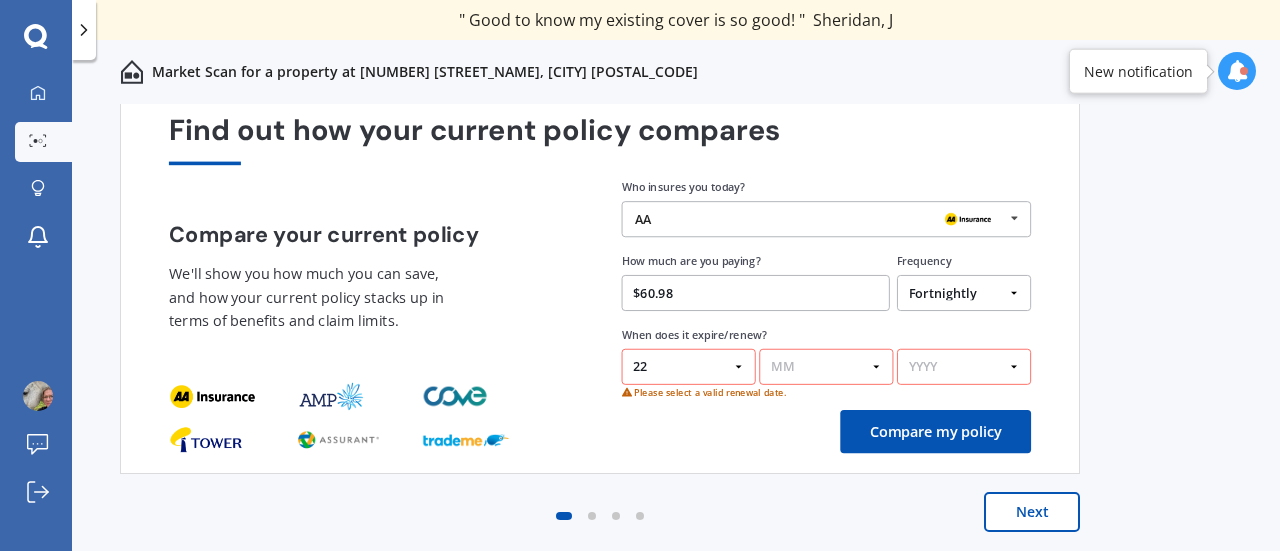 click on "MM 01 02 03 04 05 06 07 08 09 10 11 12" at bounding box center [826, 367] 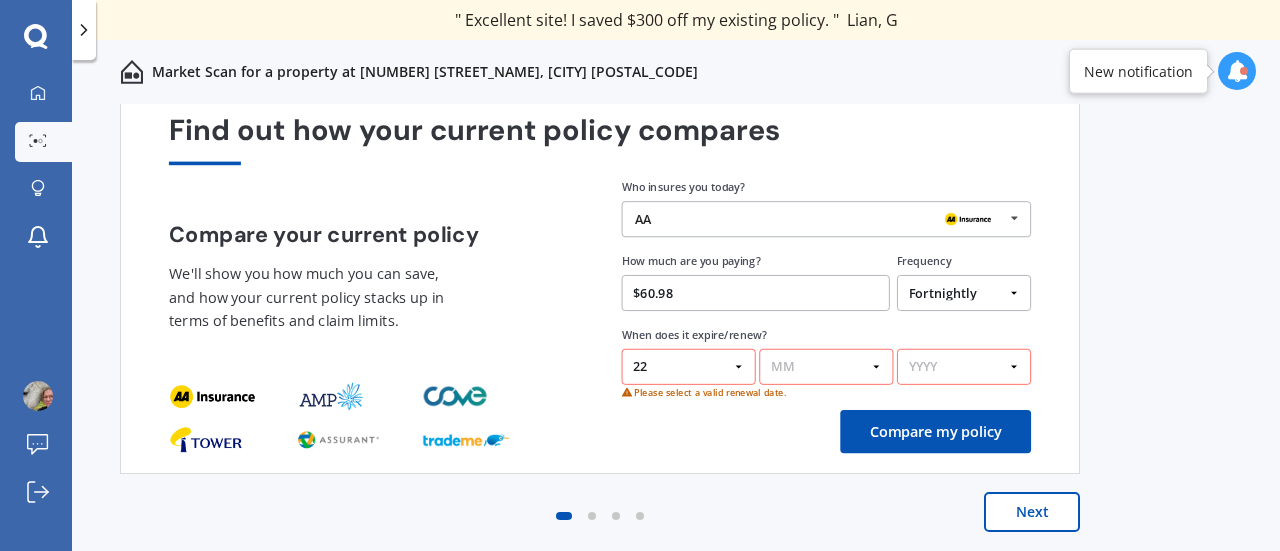 select on "09" 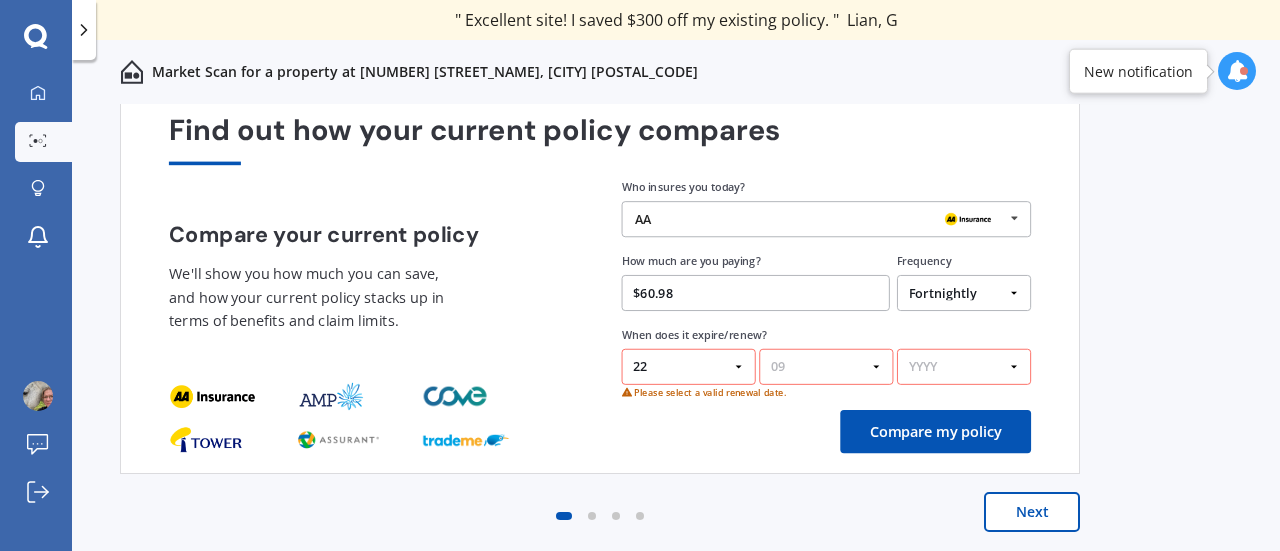 click on "MM 01 02 03 04 05 06 07 08 09 10 11 12" at bounding box center [826, 367] 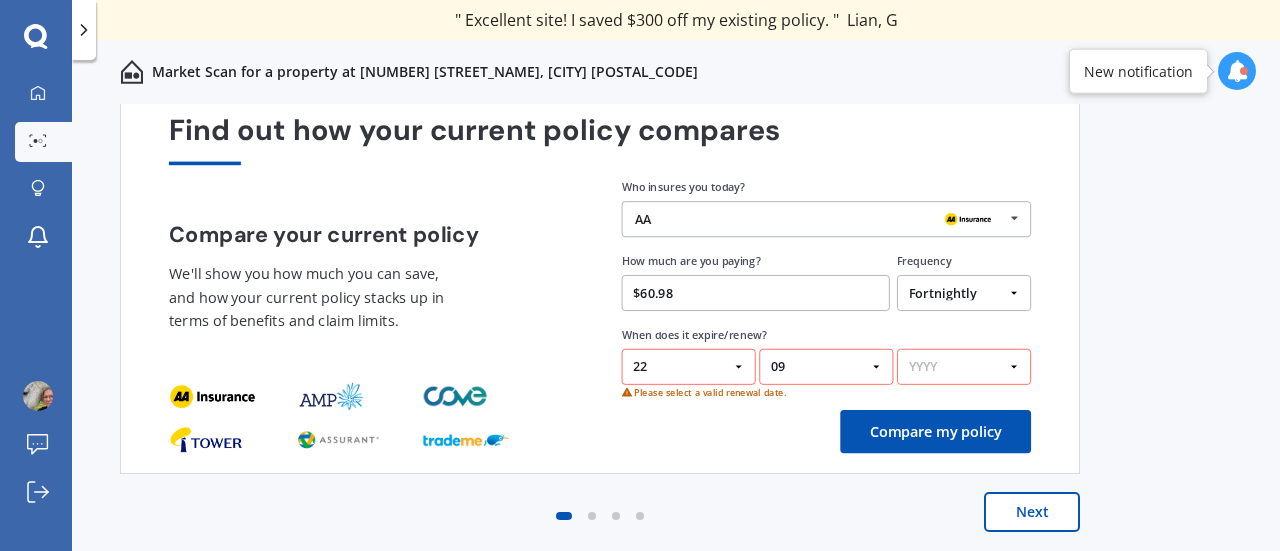 click on "YYYY 2026 2025 2024" at bounding box center (964, 367) 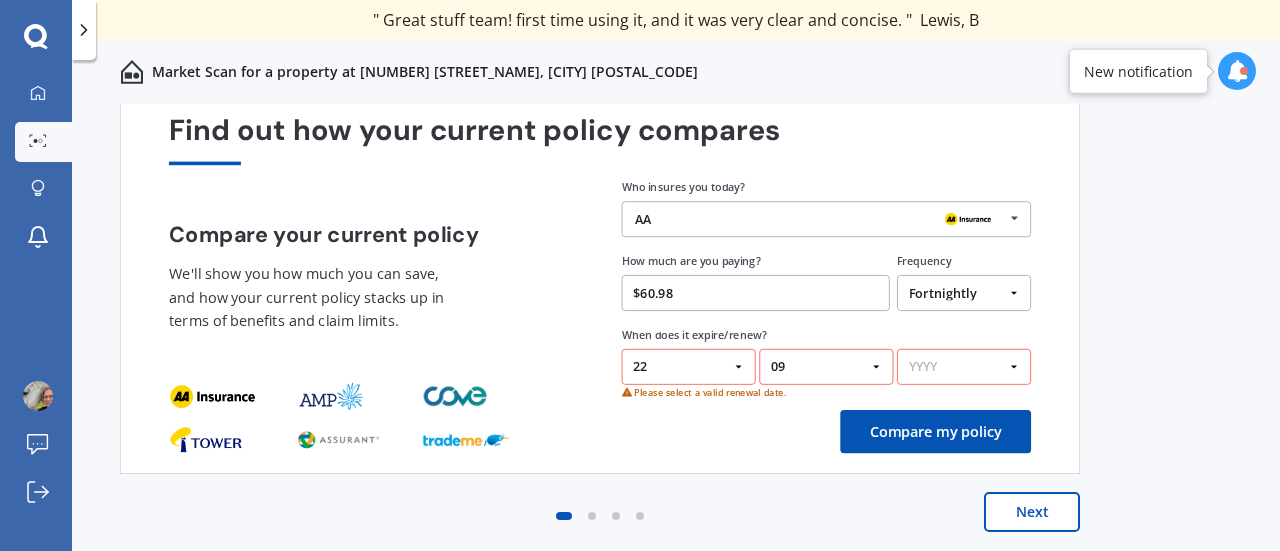 select on "2026" 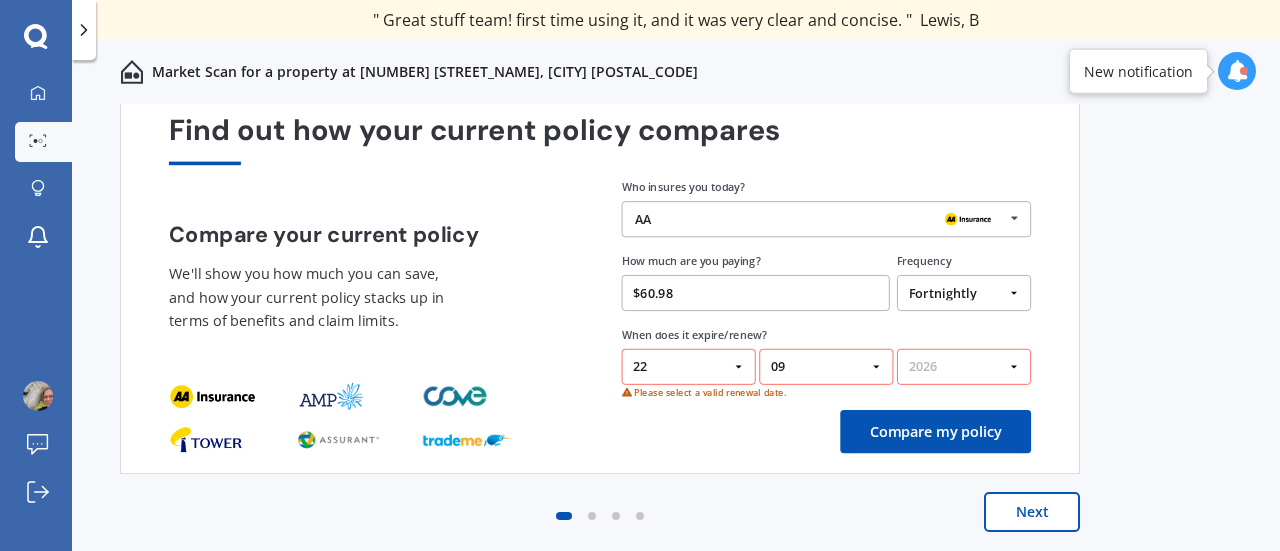 click on "YYYY 2026 2025 2024" at bounding box center [964, 367] 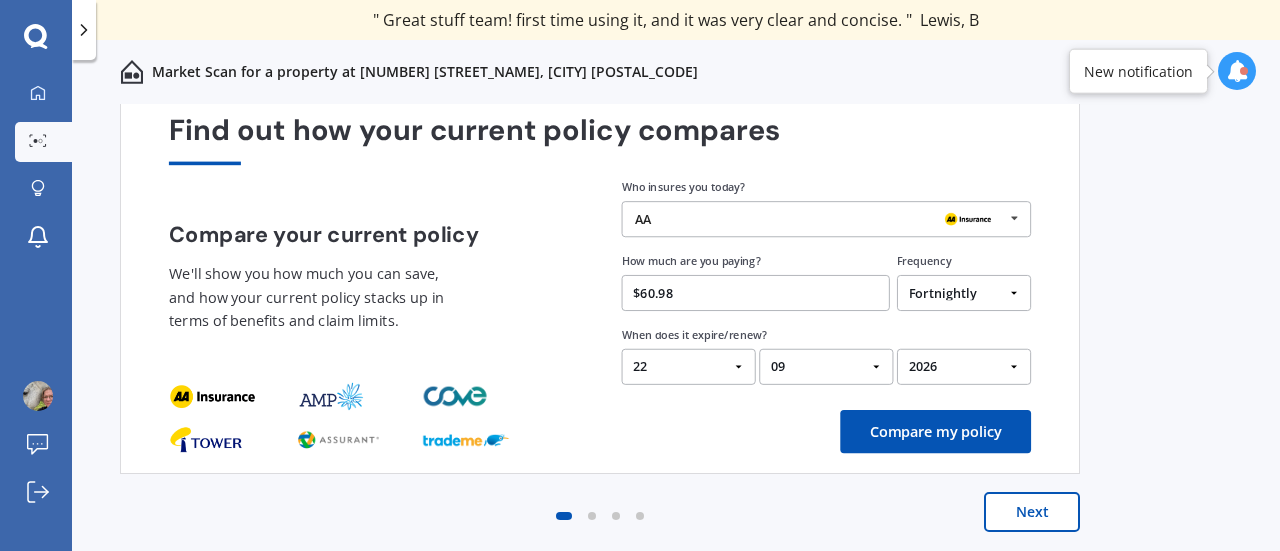click on "Compare my policy" at bounding box center [935, 431] 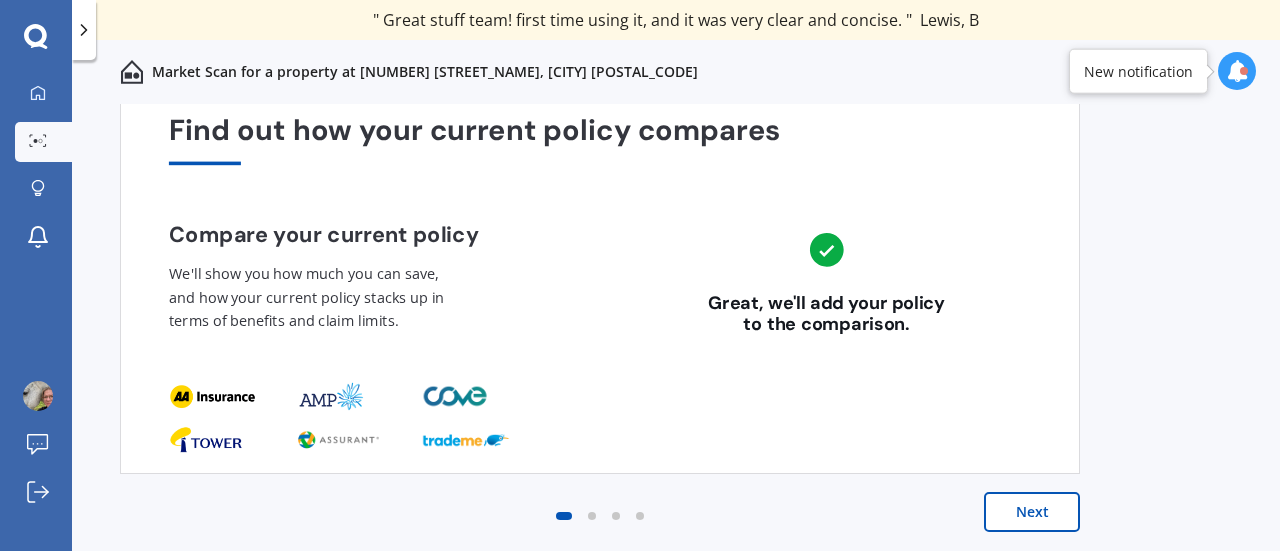 click on "Next" at bounding box center [1032, 512] 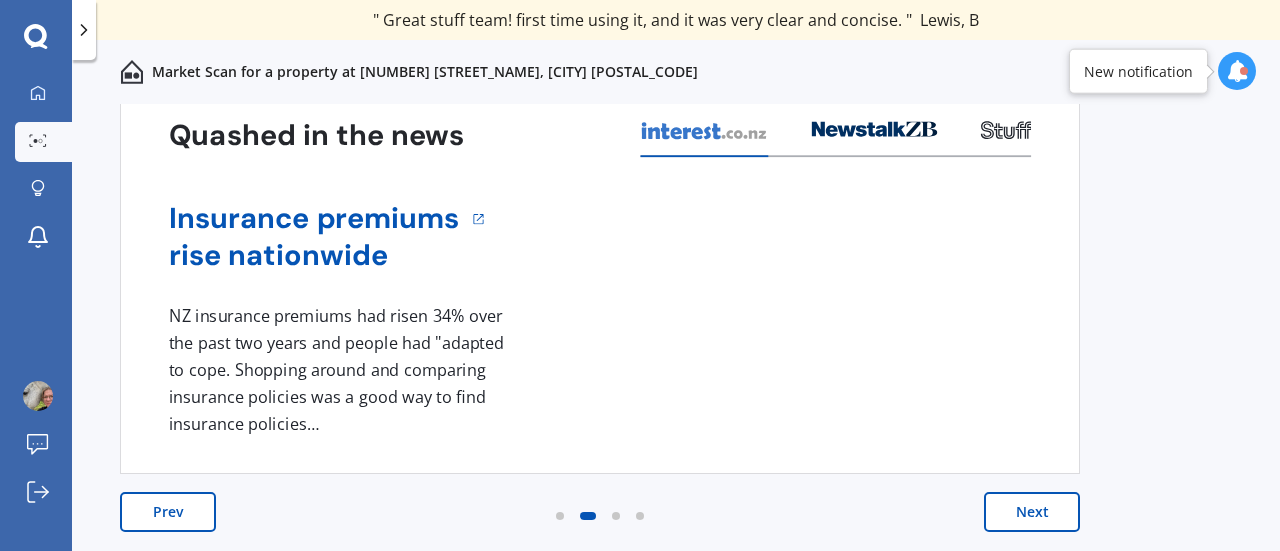 scroll, scrollTop: 0, scrollLeft: 0, axis: both 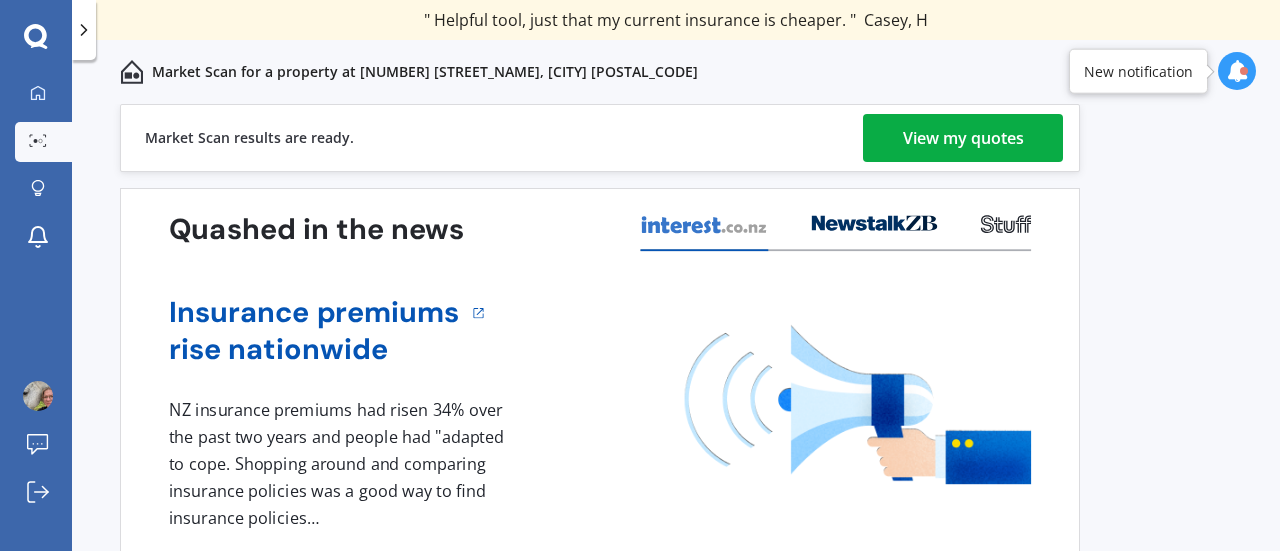 click on "View my quotes" at bounding box center (963, 138) 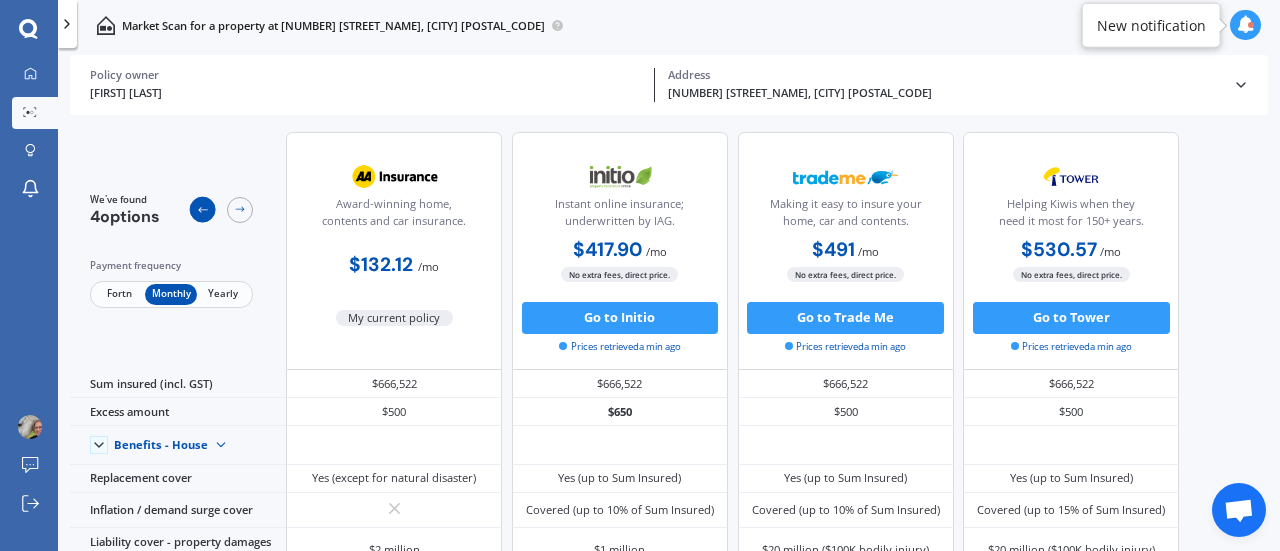 click at bounding box center [202, 209] 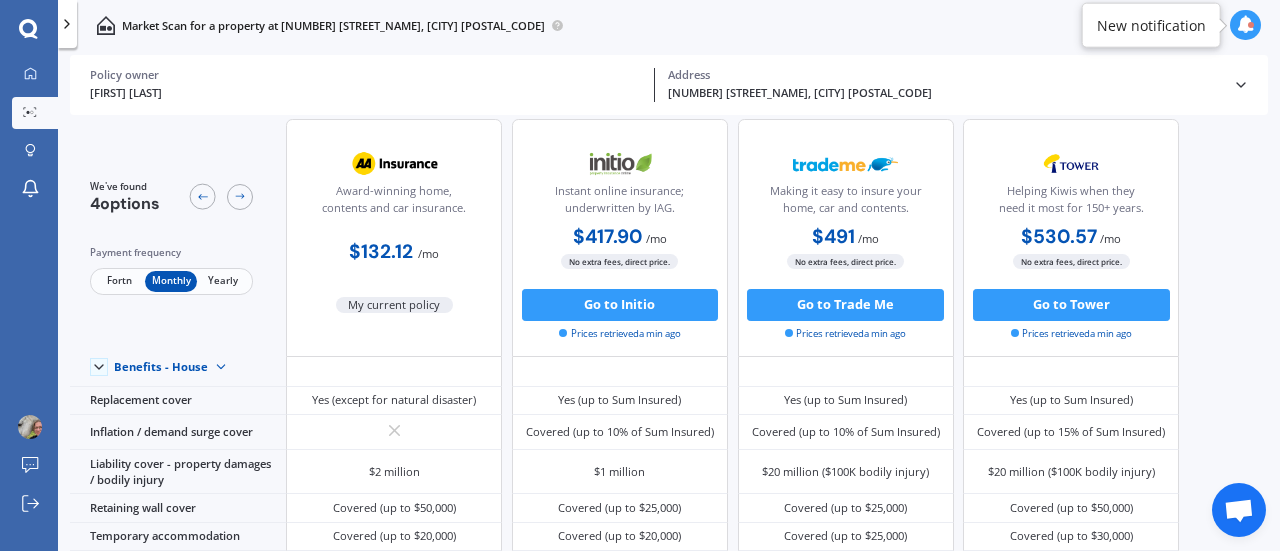 scroll, scrollTop: 0, scrollLeft: 0, axis: both 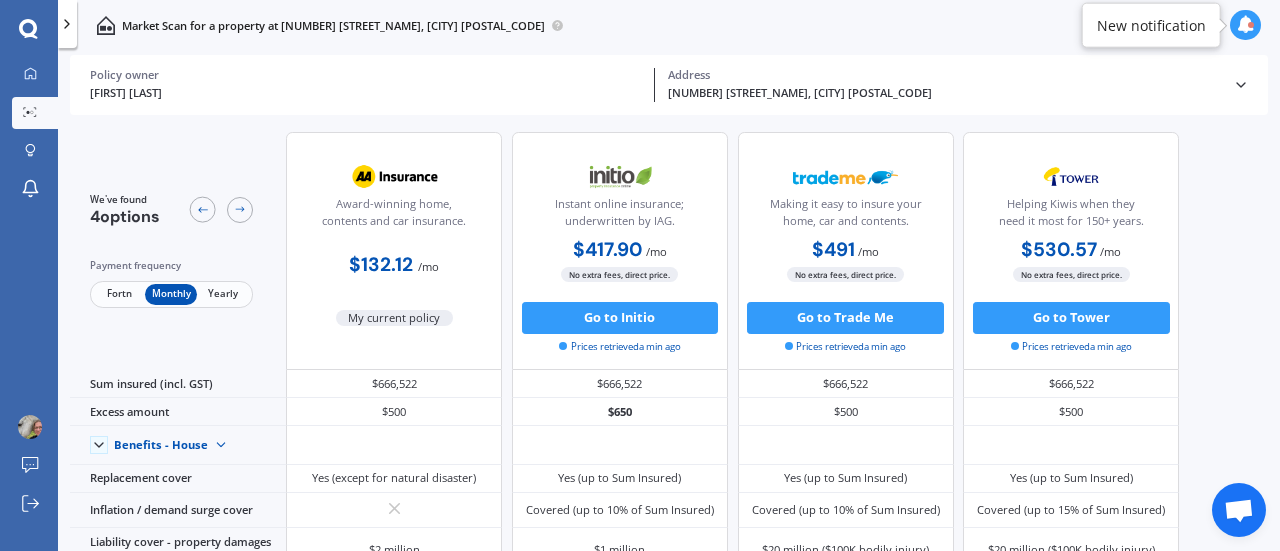 click at bounding box center (1246, 25) 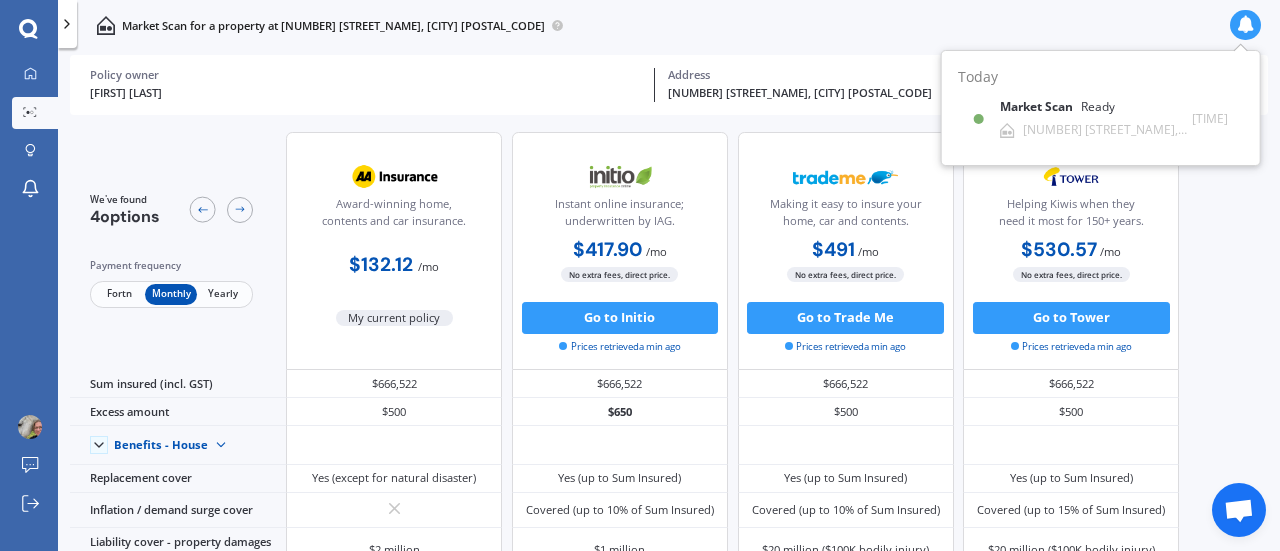 click at bounding box center [1246, 25] 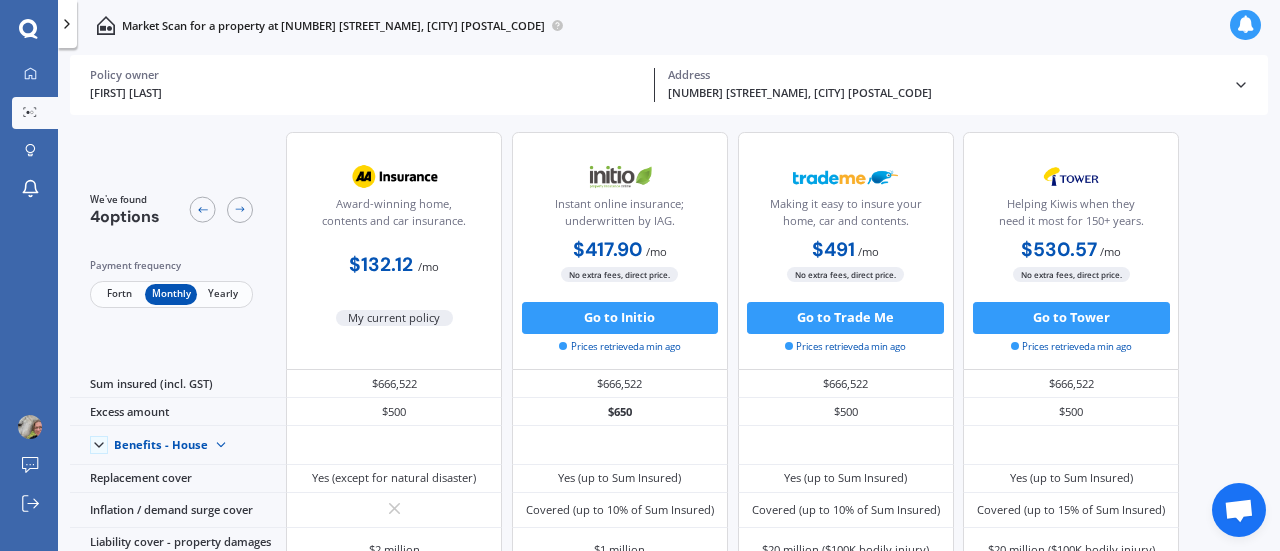 click on "Fortn" at bounding box center (119, 294) 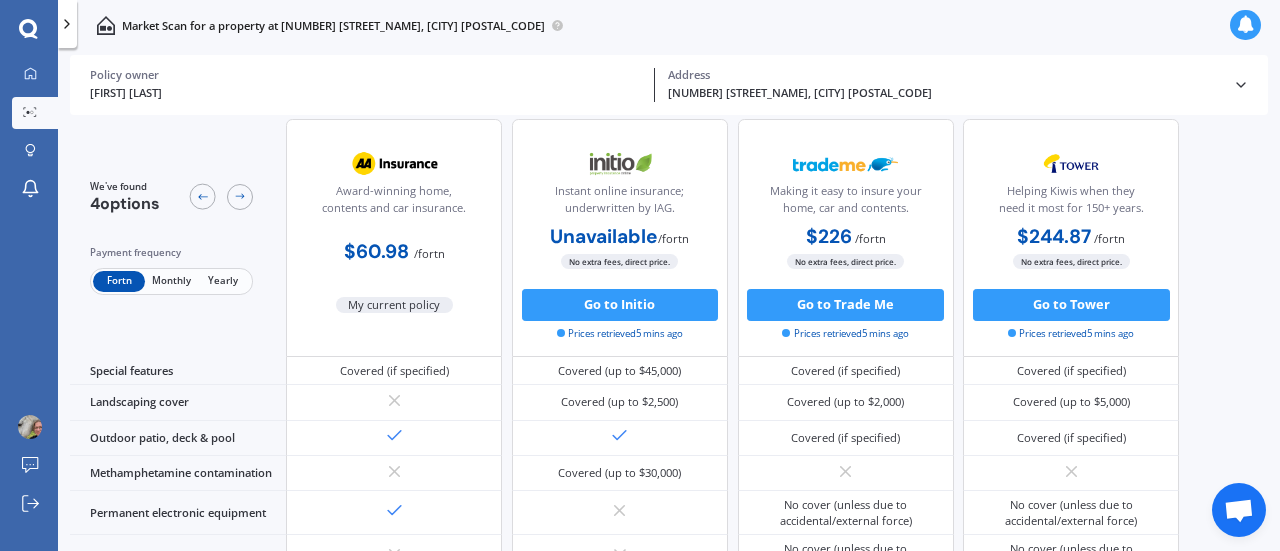 scroll, scrollTop: 625, scrollLeft: 0, axis: vertical 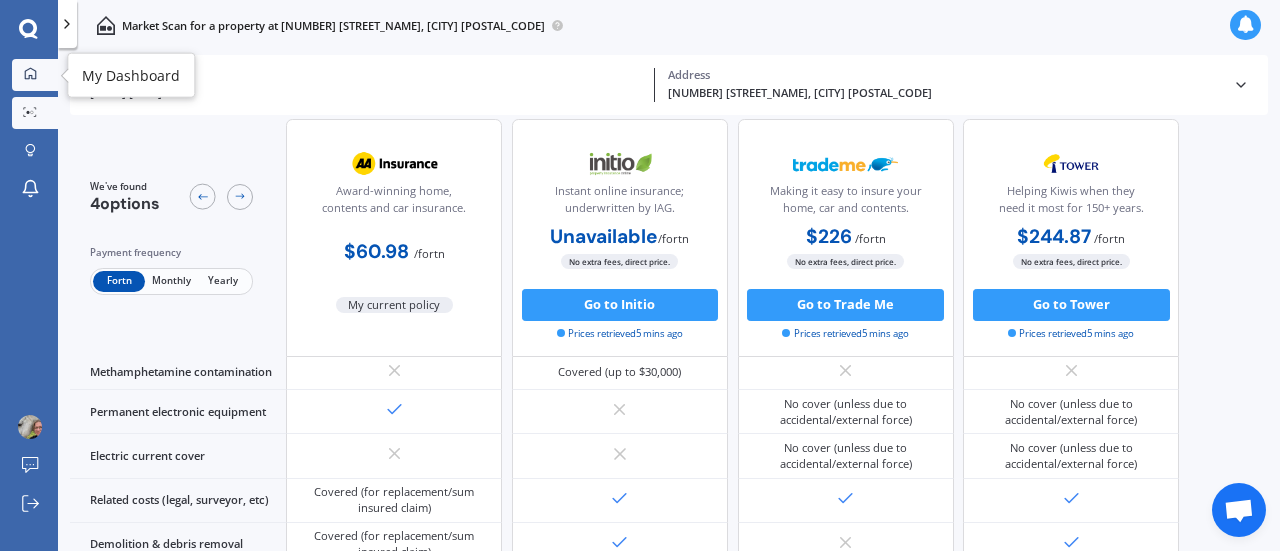 click at bounding box center (30, 73) 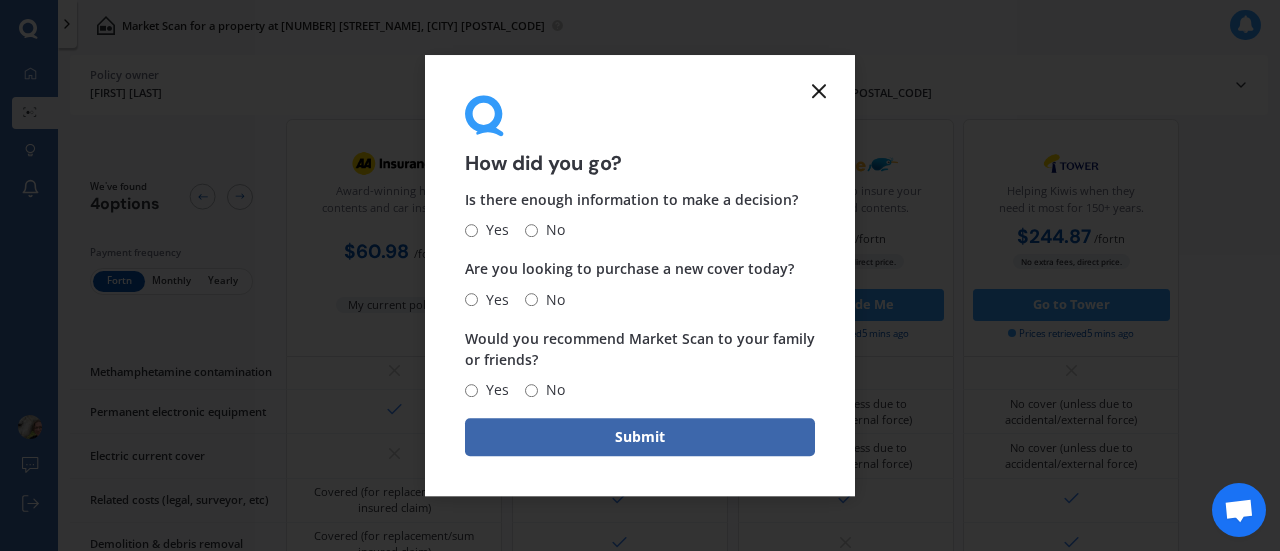 click at bounding box center [819, 91] 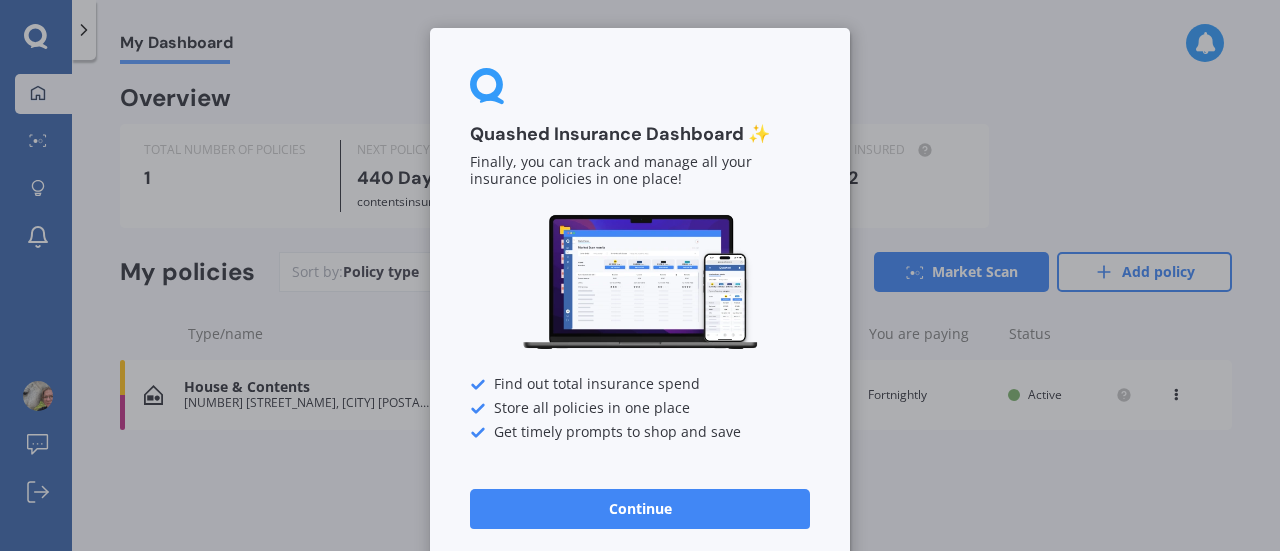 click on "Continue" at bounding box center (640, 509) 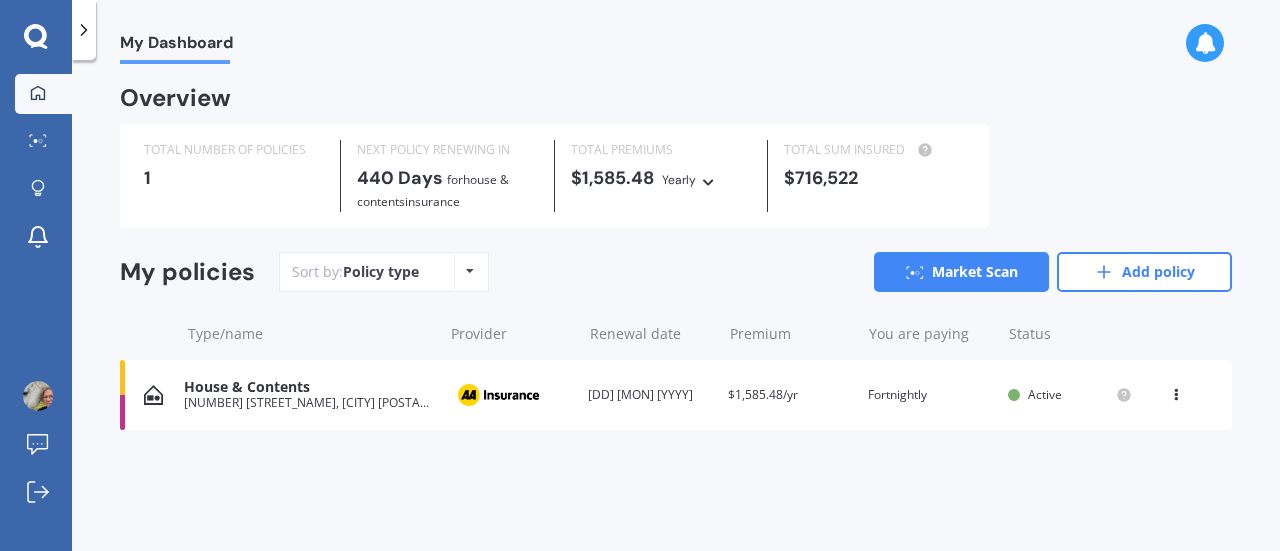 click at bounding box center [498, 395] 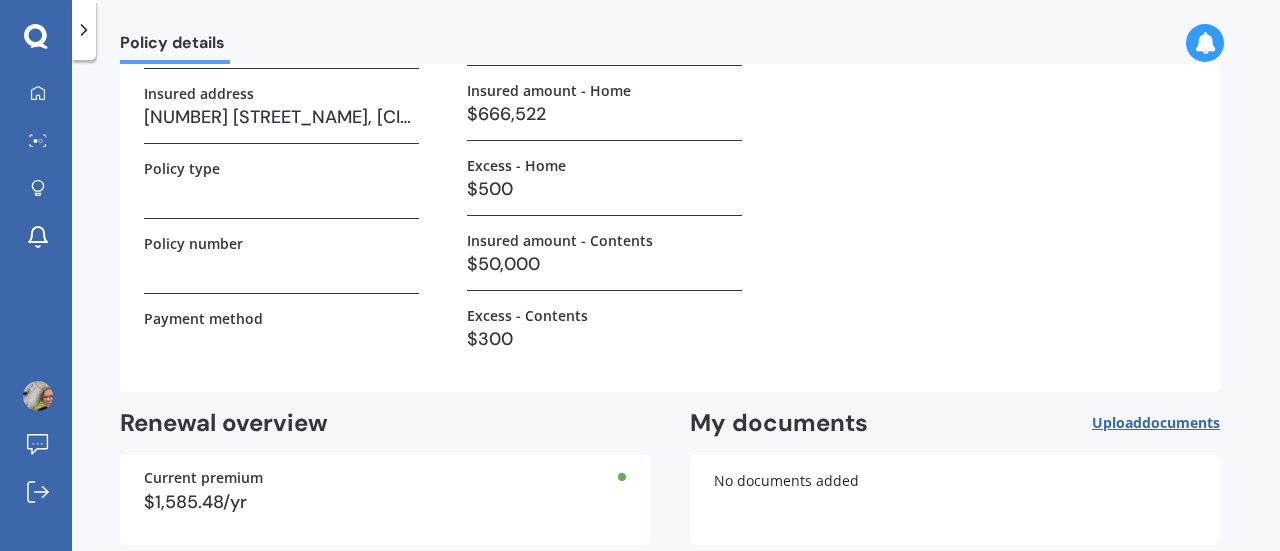 scroll, scrollTop: 0, scrollLeft: 0, axis: both 